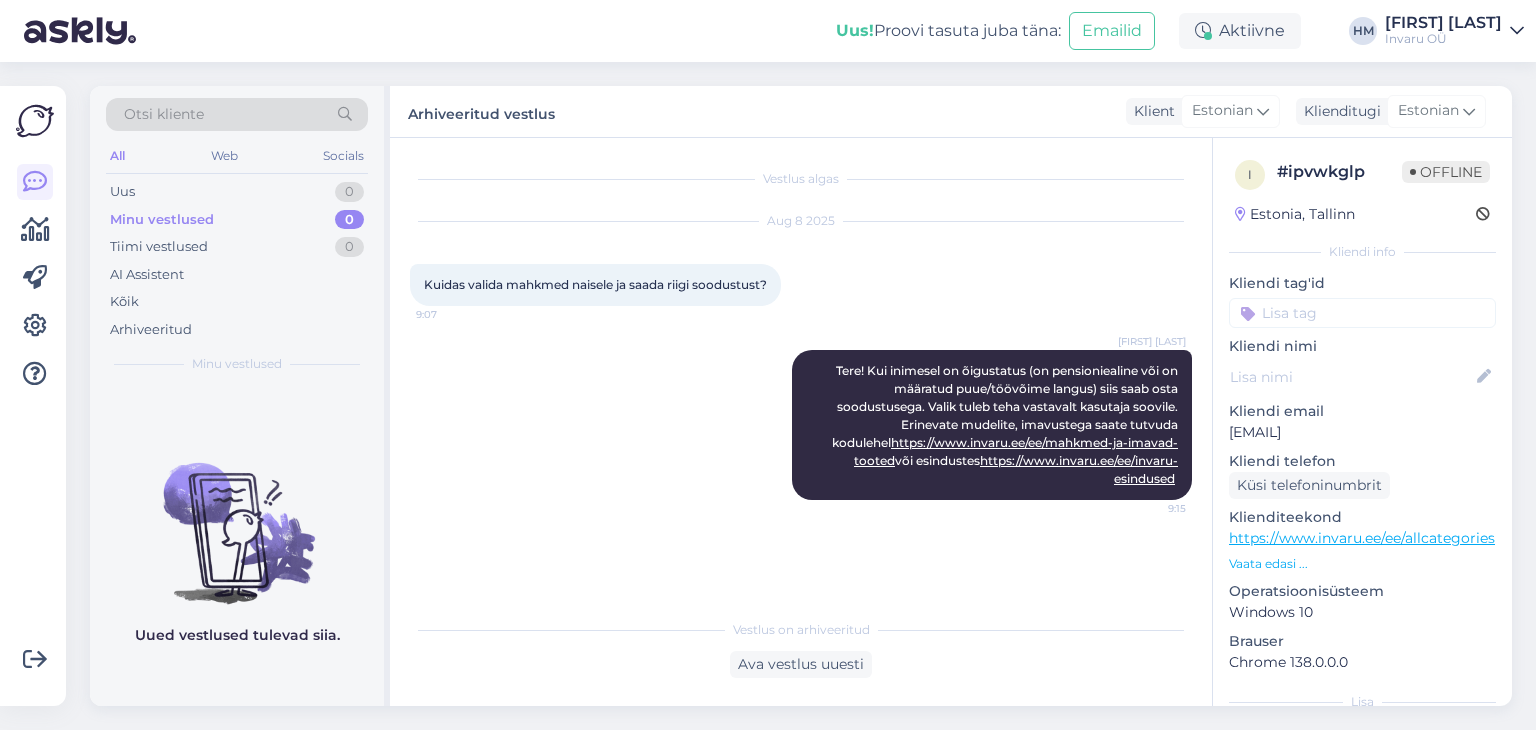 scroll, scrollTop: 0, scrollLeft: 0, axis: both 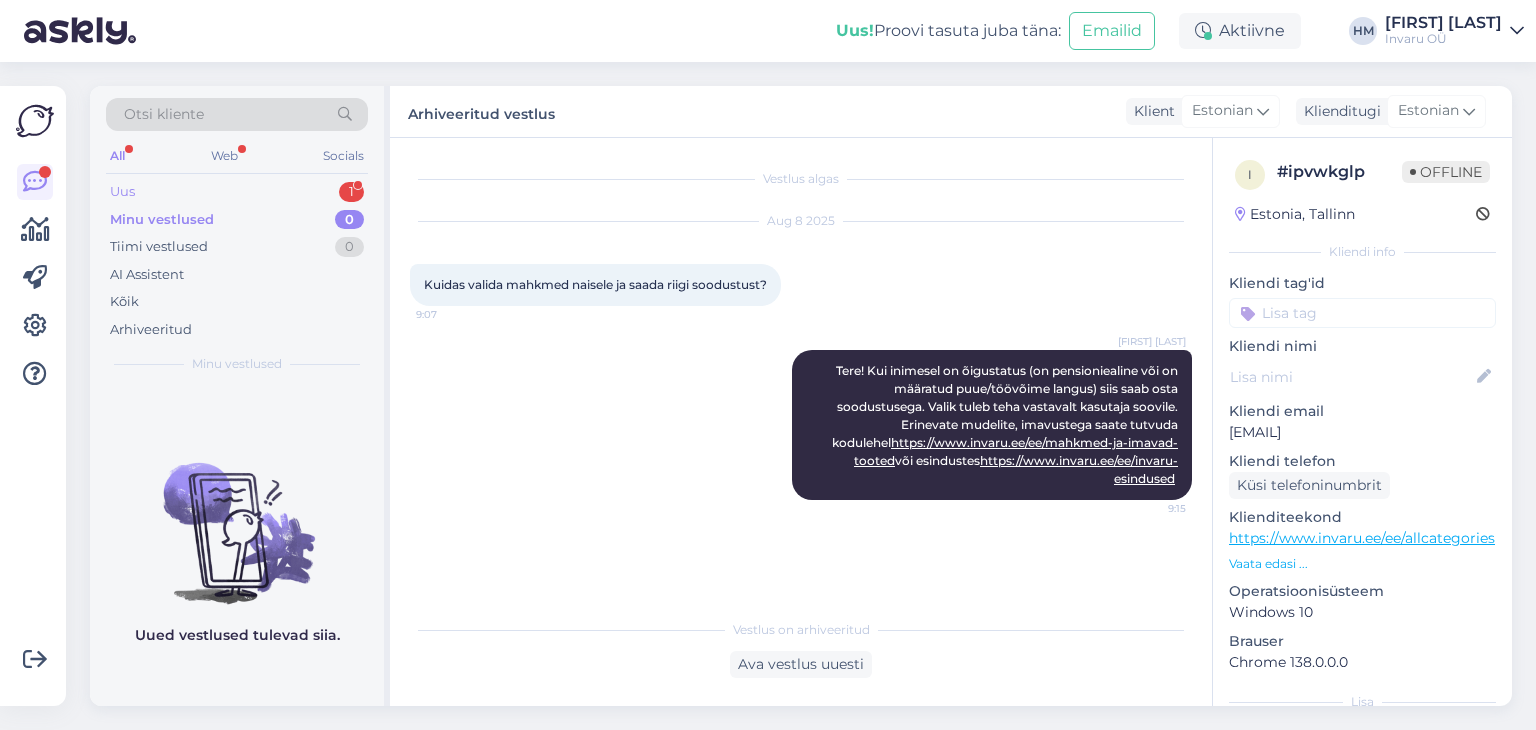 click on "Uus 1" at bounding box center (237, 192) 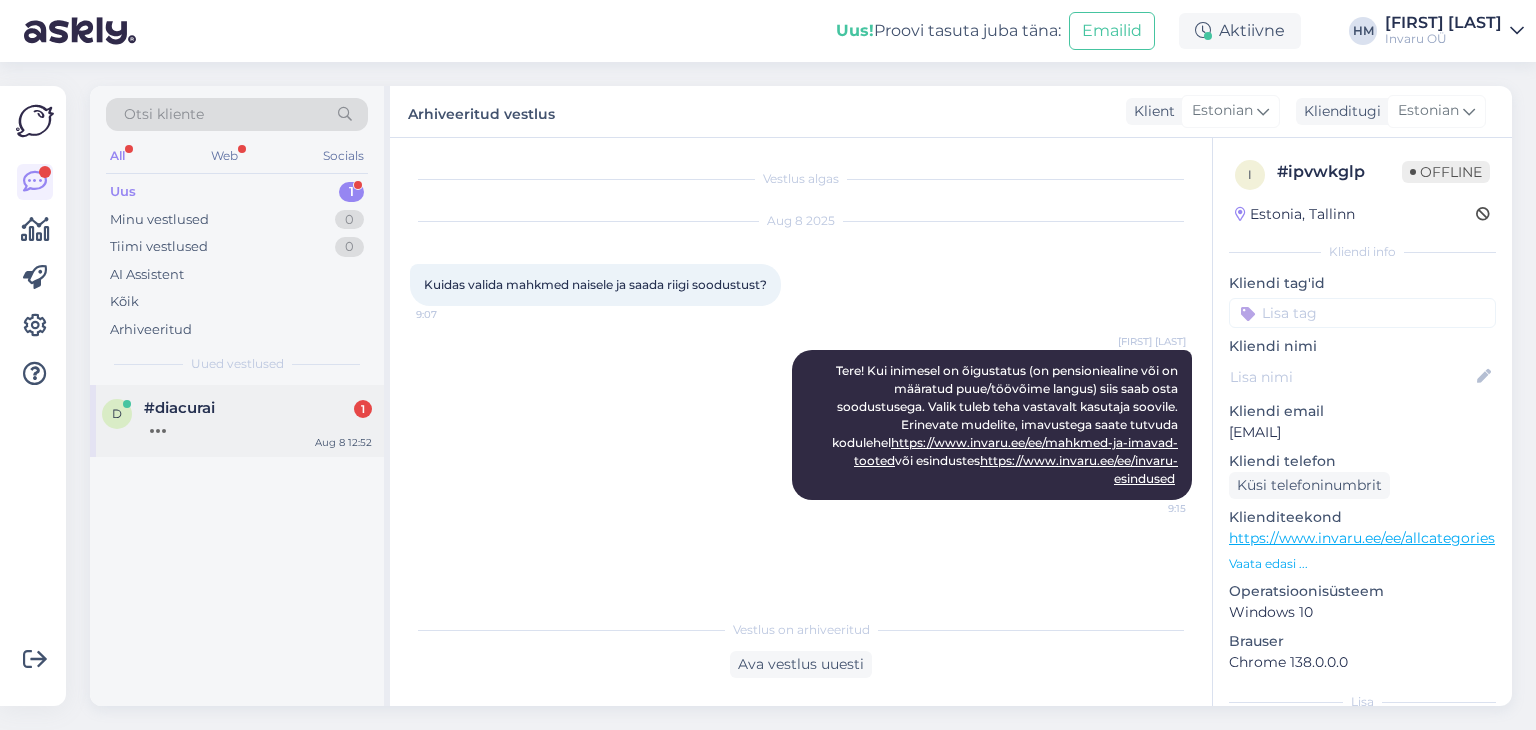 click at bounding box center (258, 426) 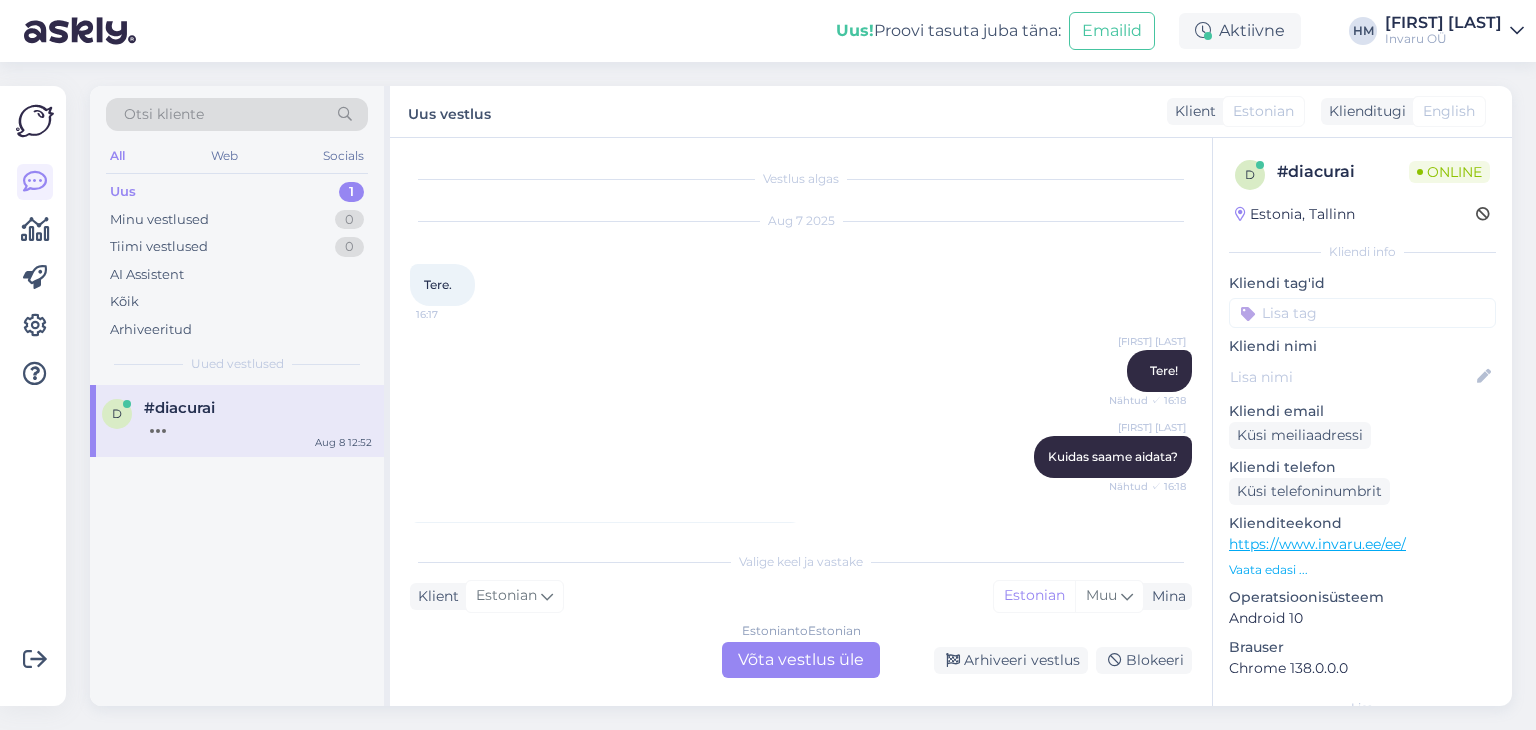 scroll, scrollTop: 2259, scrollLeft: 0, axis: vertical 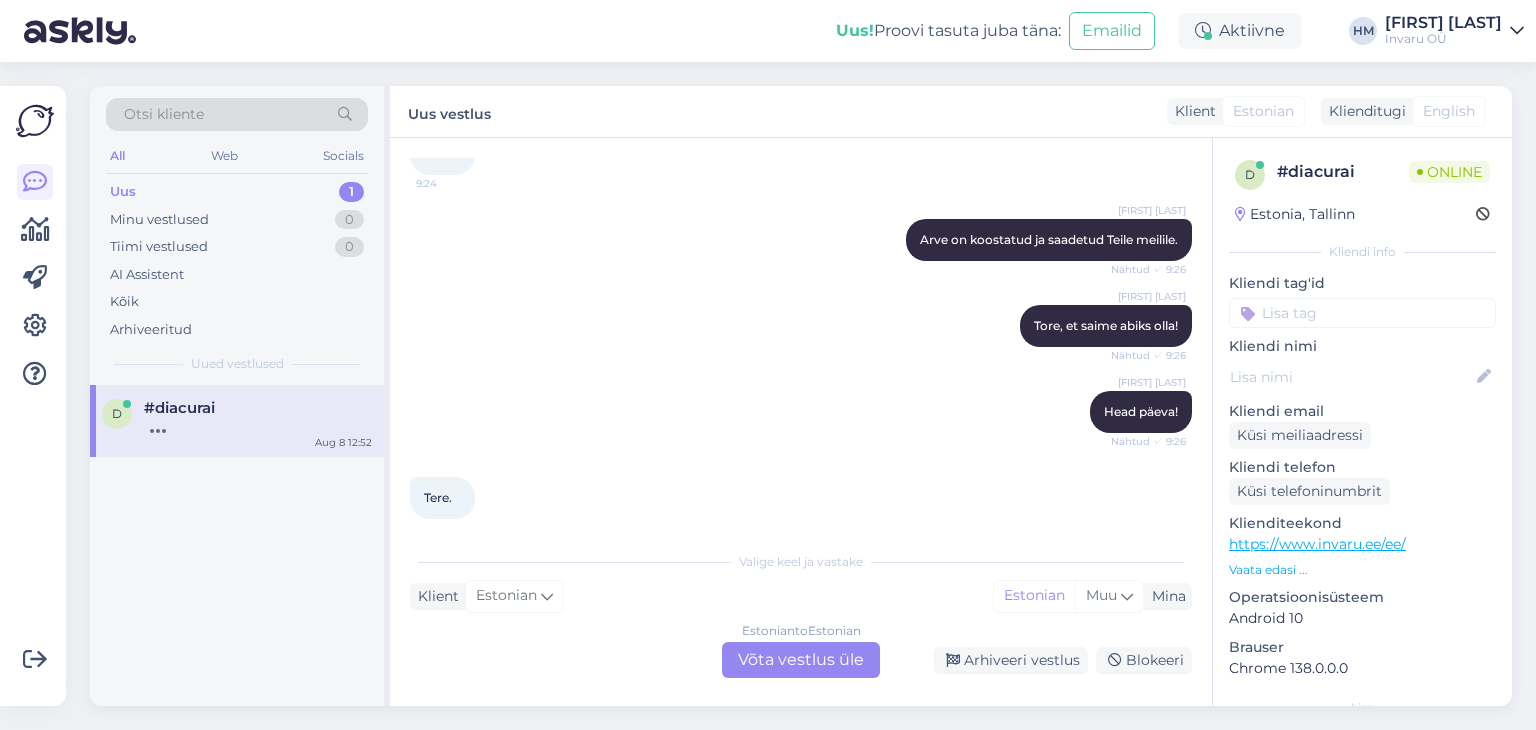 click on "Estonian  to  Estonian Võta vestlus üle" at bounding box center (801, 660) 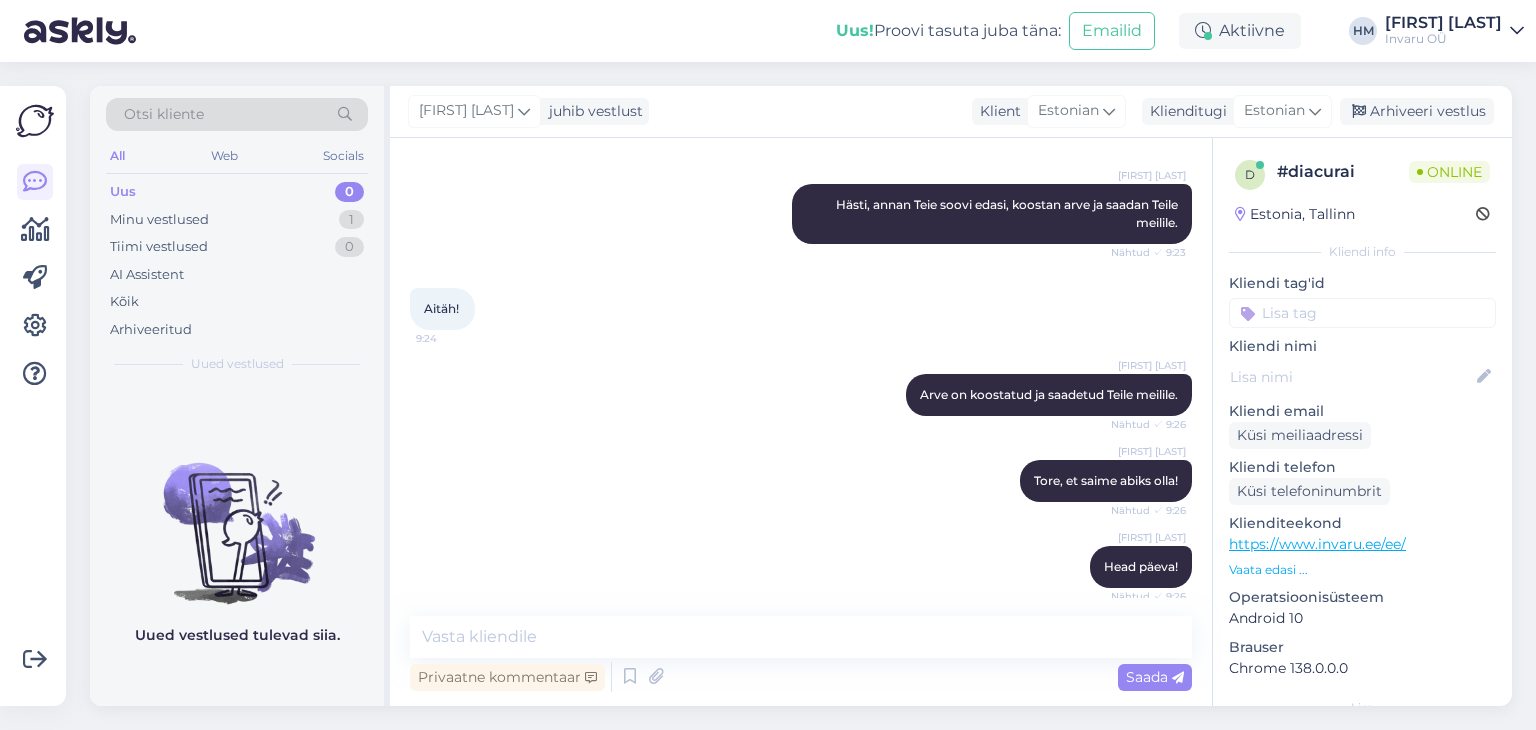 scroll, scrollTop: 2184, scrollLeft: 0, axis: vertical 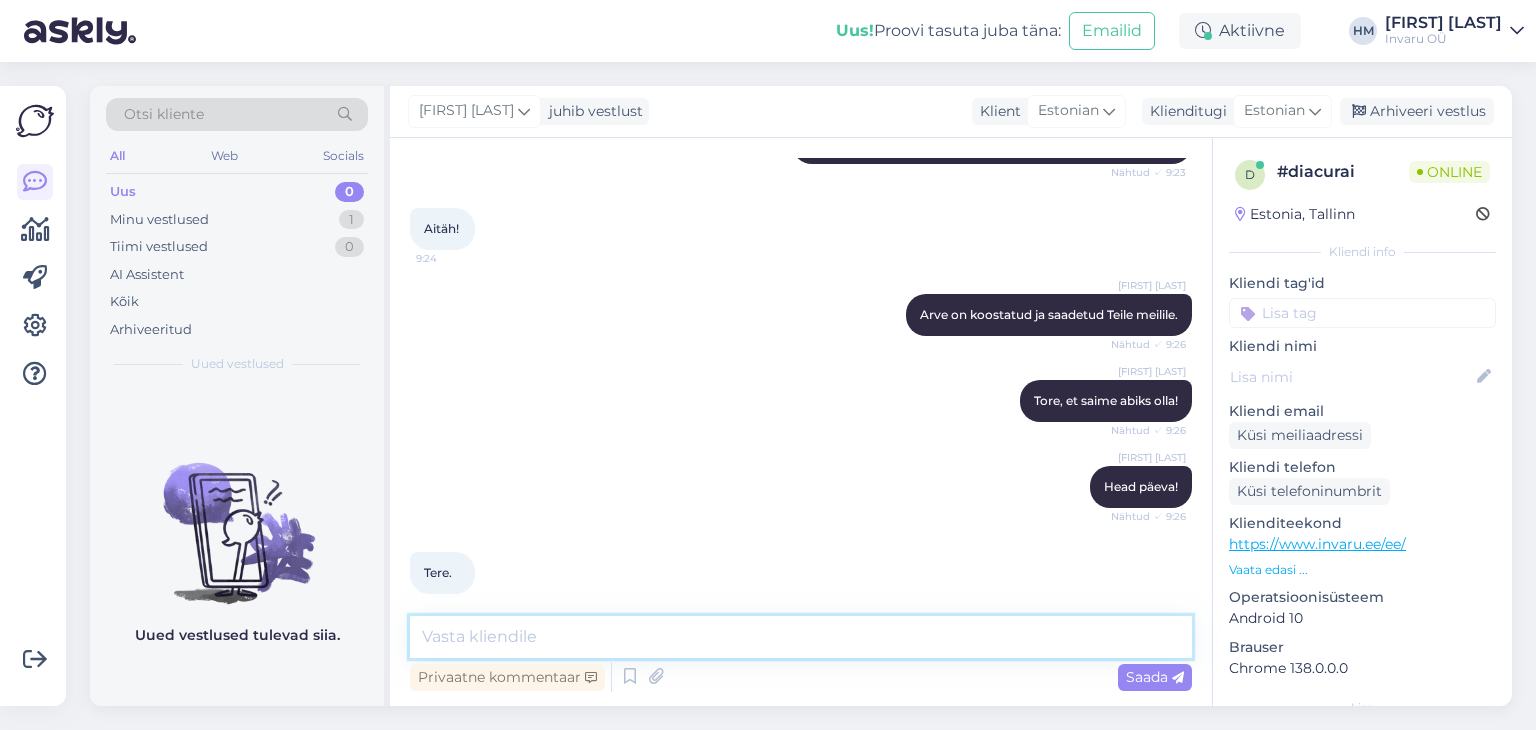 click at bounding box center [801, 637] 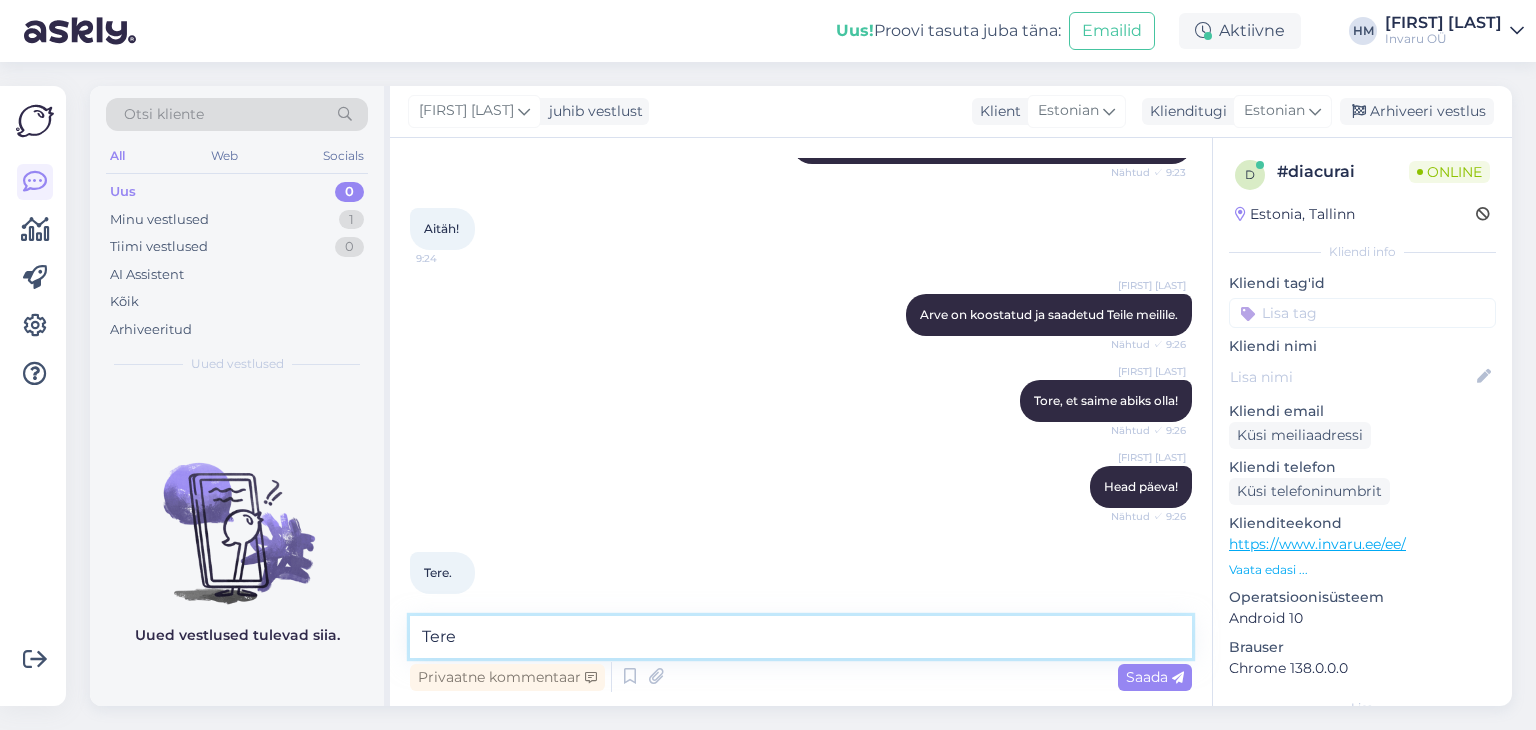 type on "Tere!" 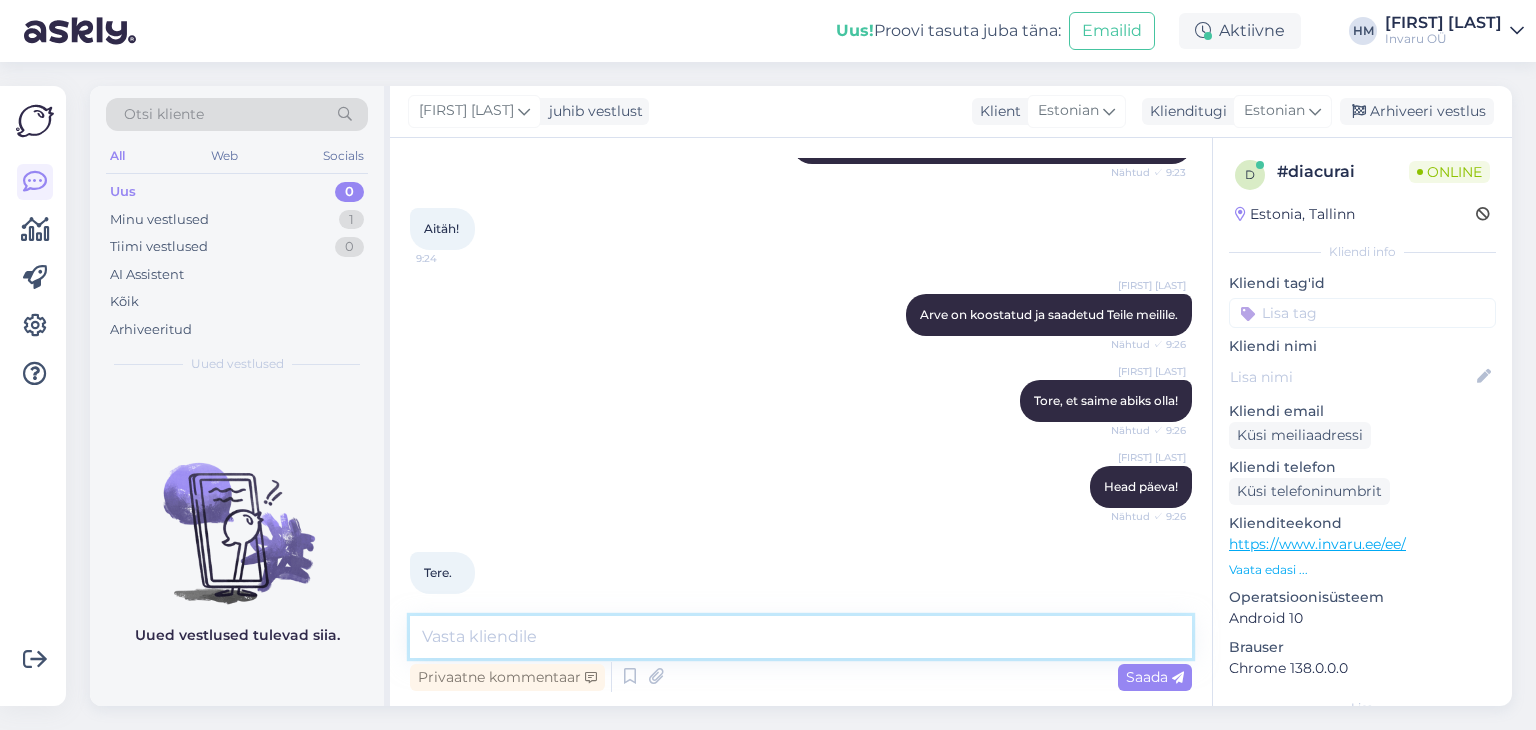 scroll, scrollTop: 2270, scrollLeft: 0, axis: vertical 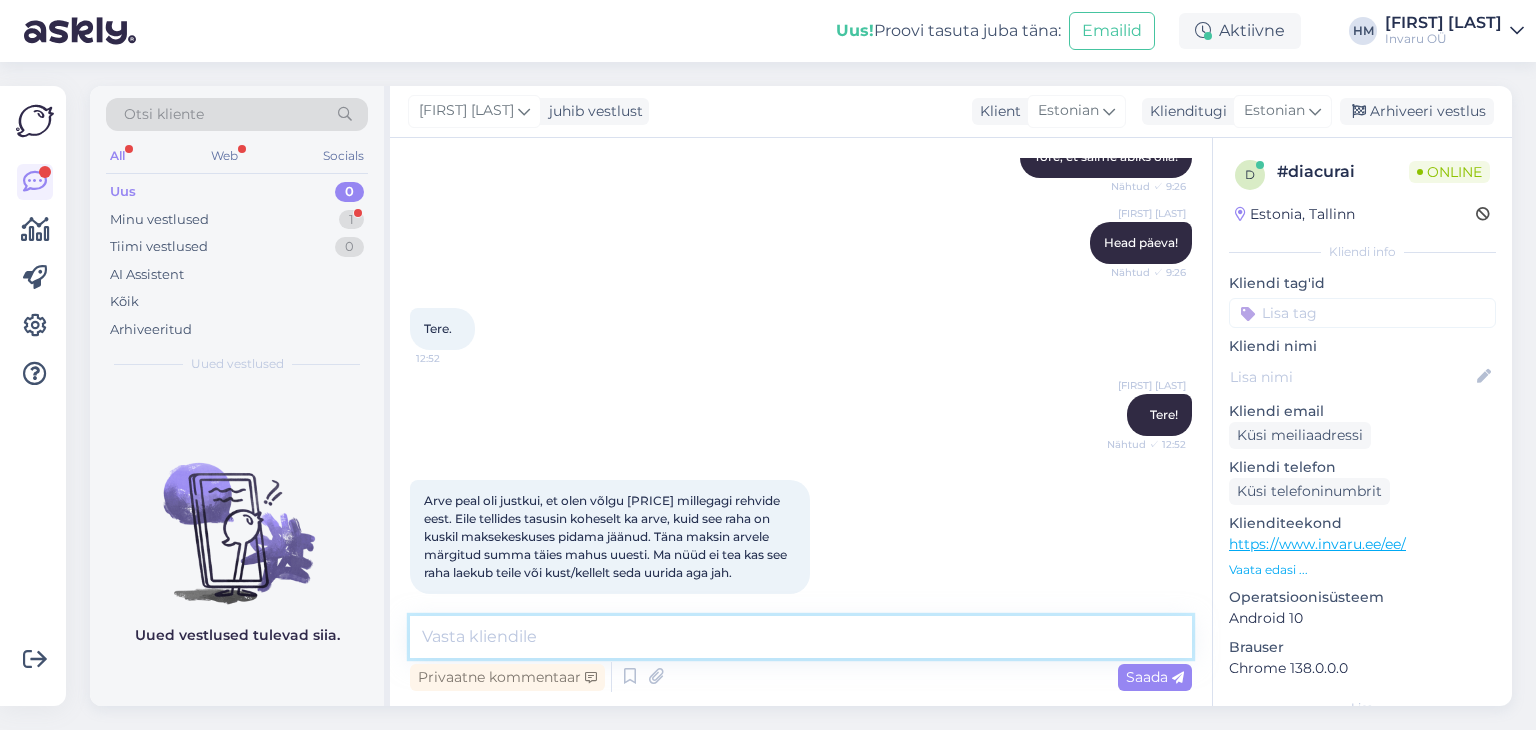 click at bounding box center [801, 637] 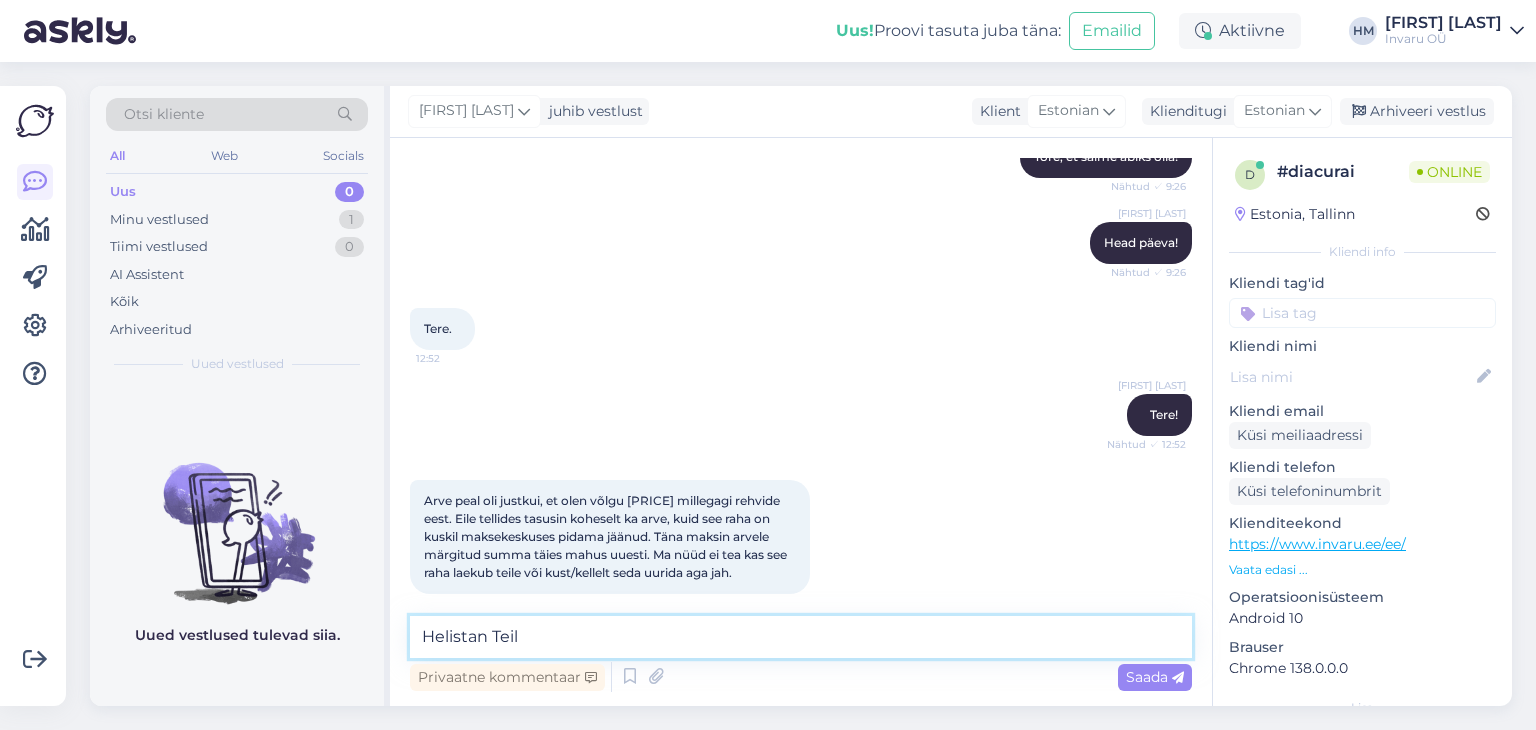 type on "[FIRST] [LAST]" 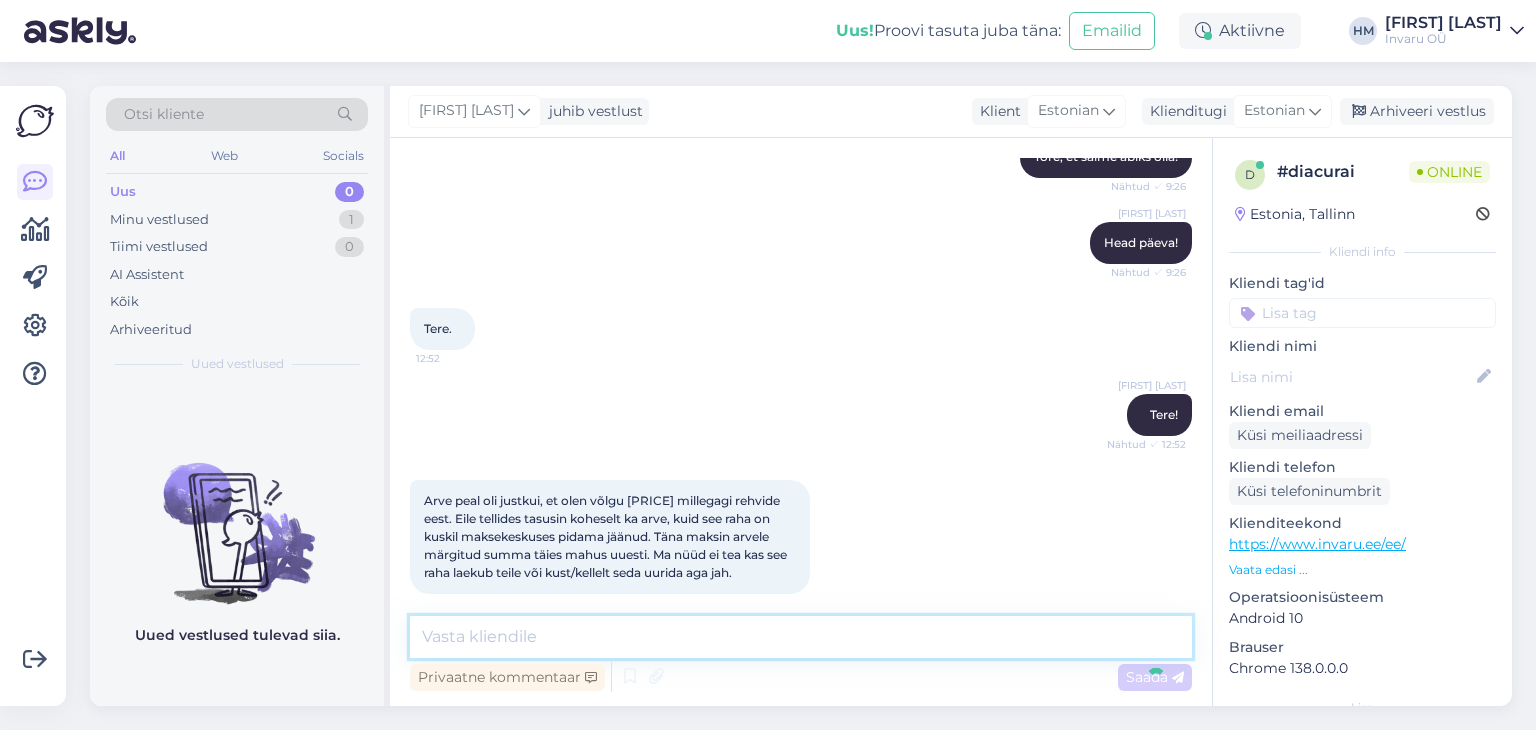 scroll, scrollTop: 2514, scrollLeft: 0, axis: vertical 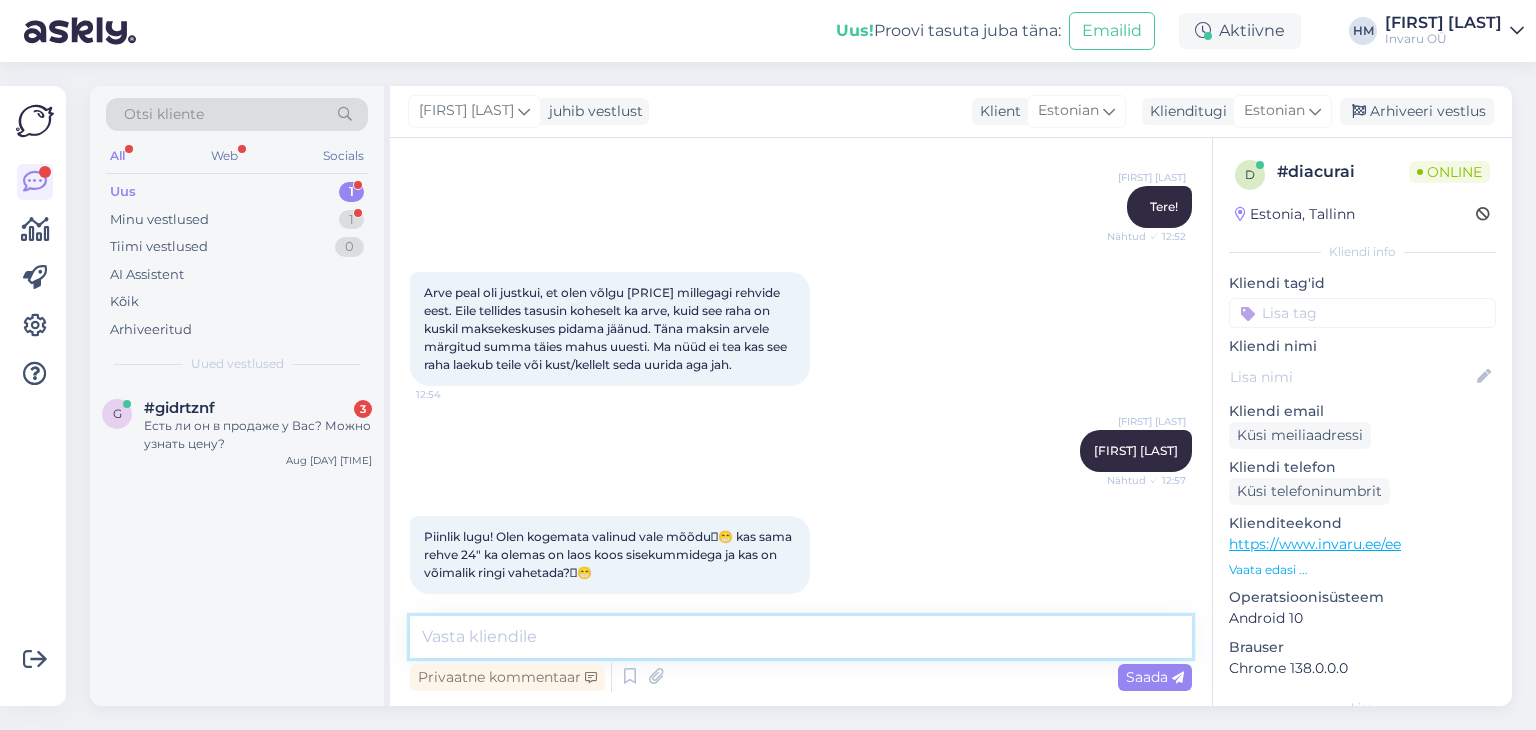 click at bounding box center (801, 637) 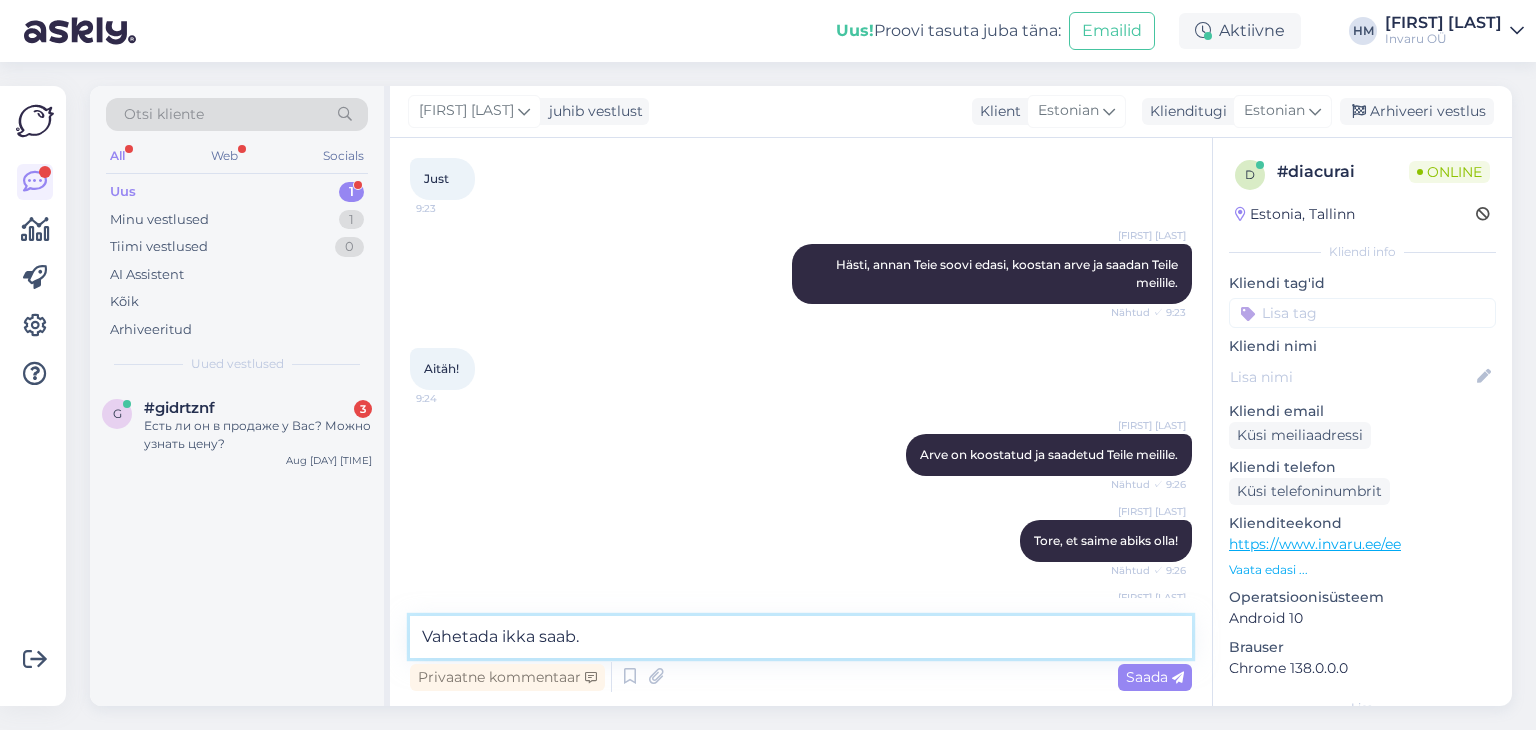scroll, scrollTop: 2236, scrollLeft: 0, axis: vertical 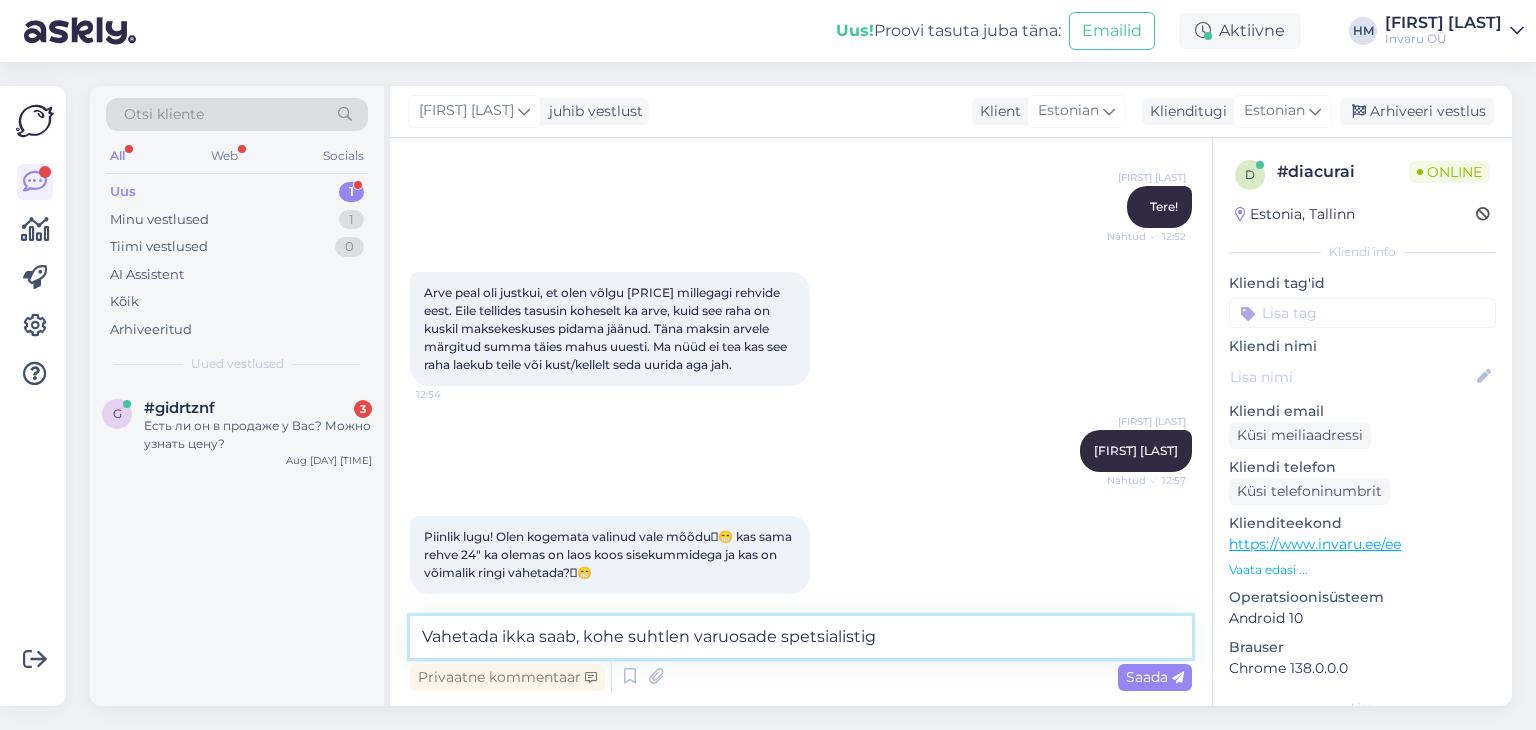 type on "Vahetada ikka saab, kohe suhtlen varuosade spetsialistiga" 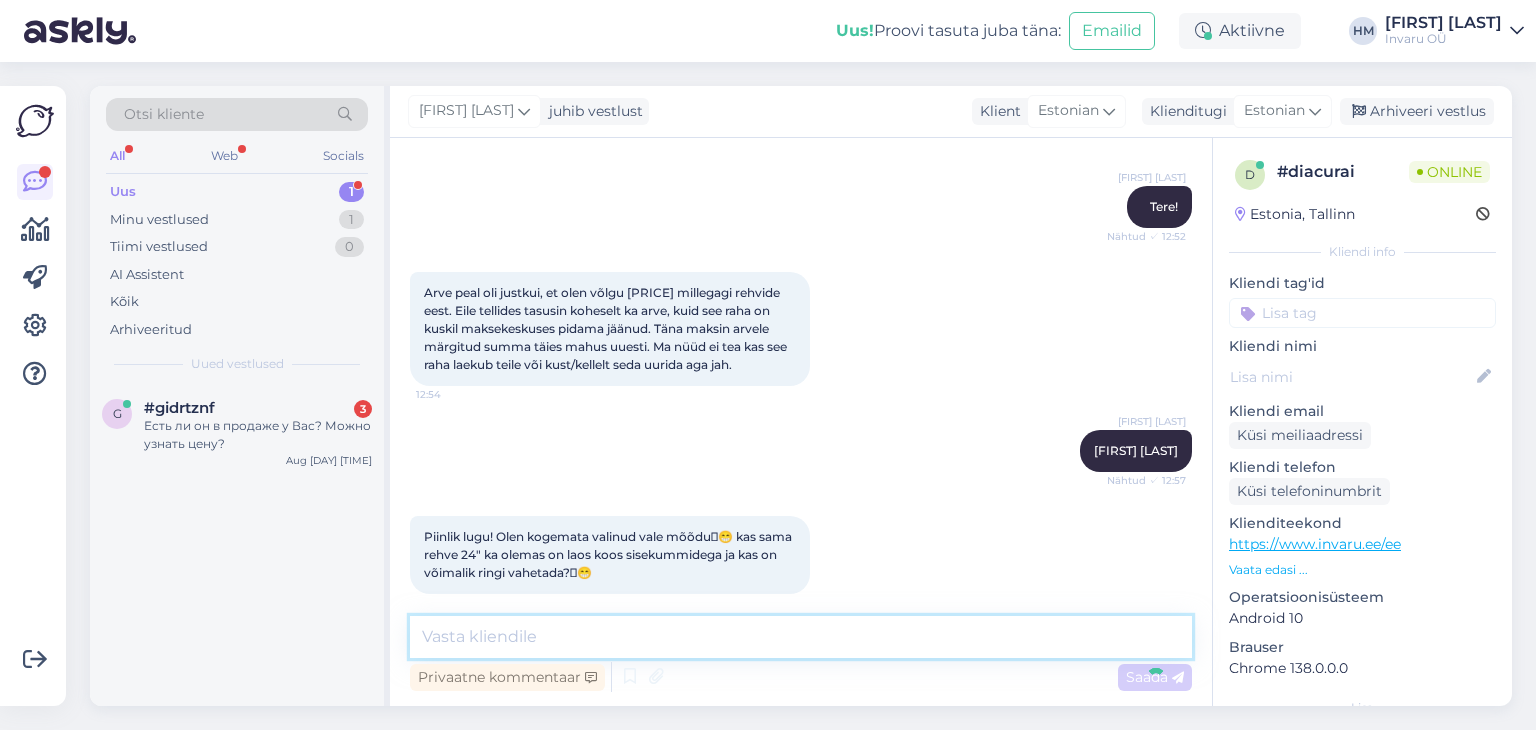 scroll, scrollTop: 2722, scrollLeft: 0, axis: vertical 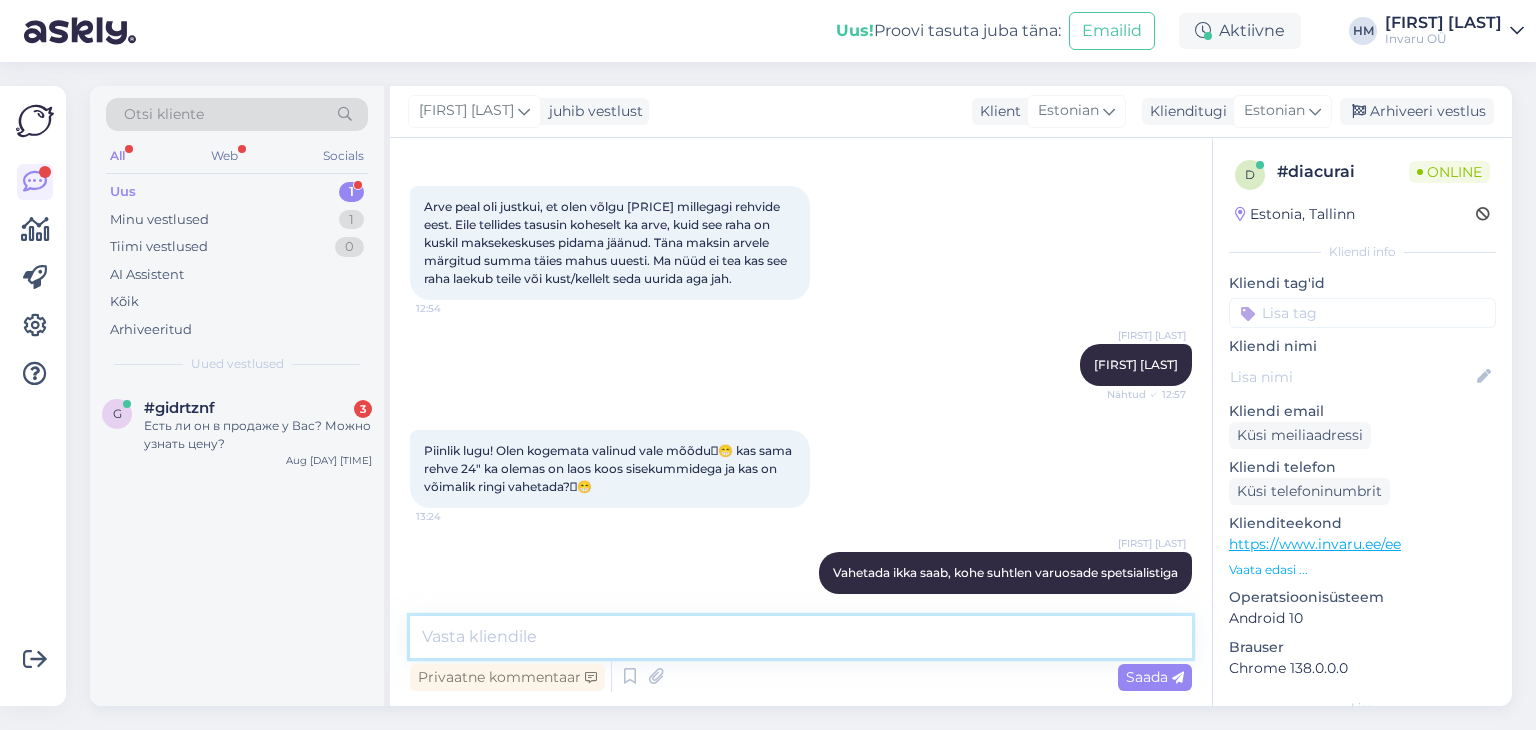 type 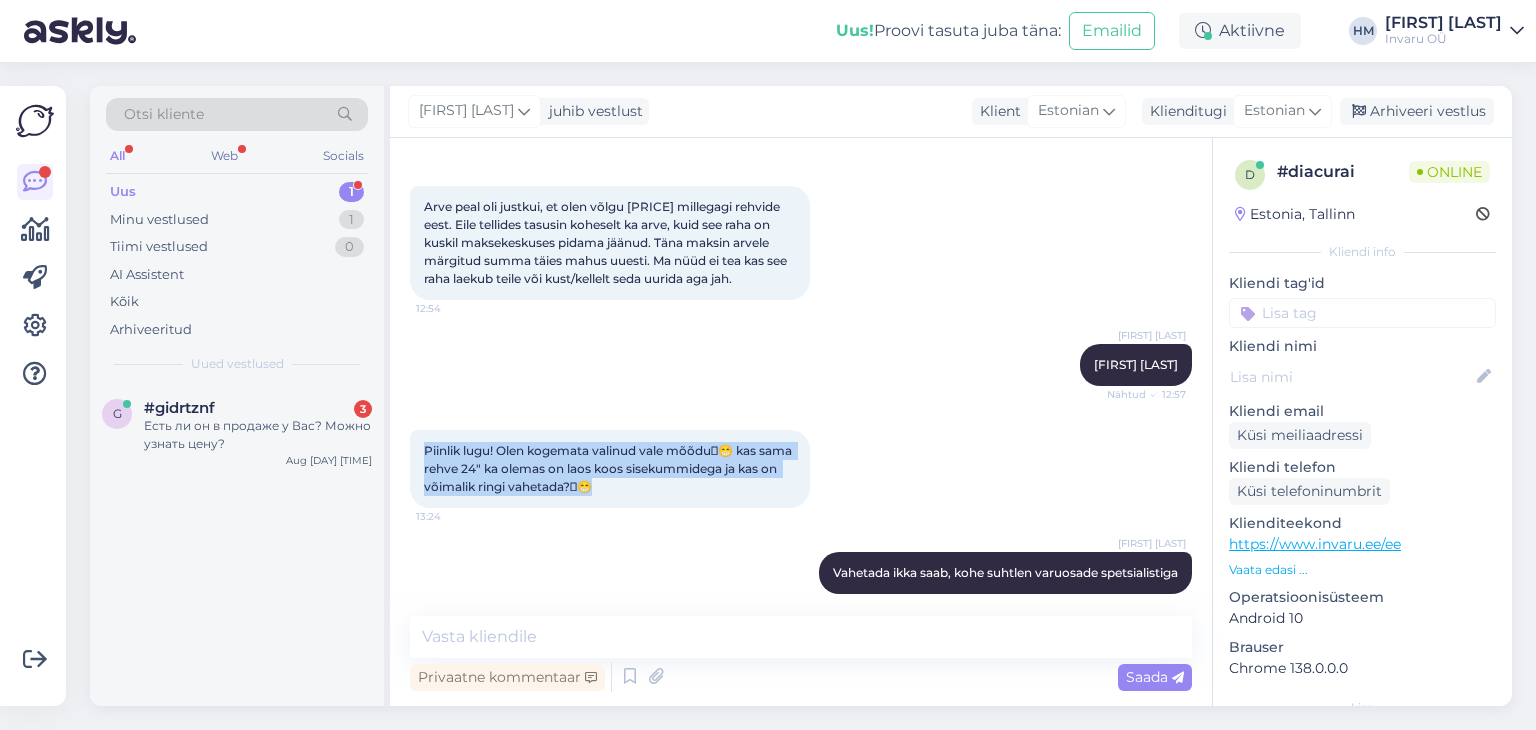 drag, startPoint x: 421, startPoint y: 425, endPoint x: 658, endPoint y: 471, distance: 241.42287 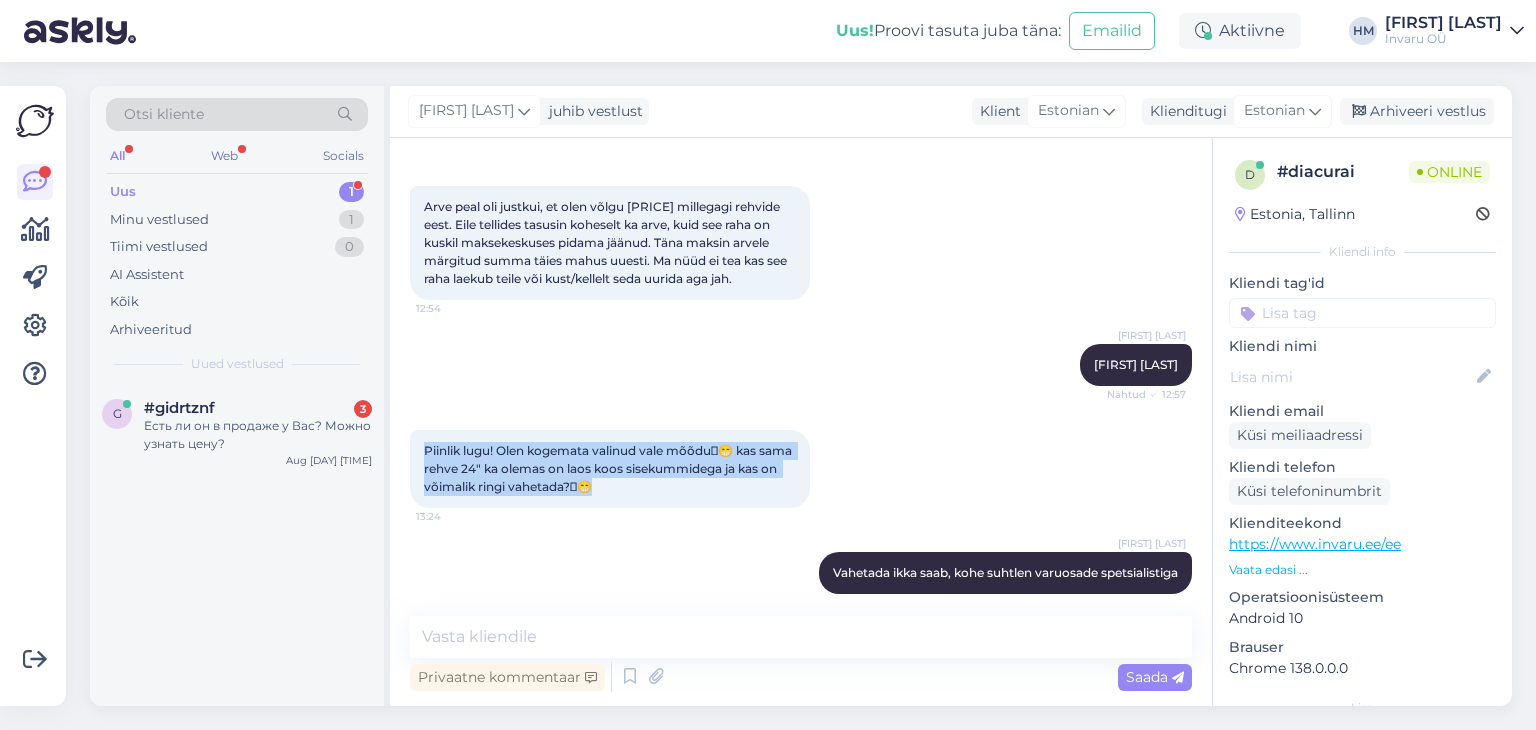 click on "Piinlik lugu! Olen kogemata valinud vale mõõdu🫣😁 kas sama rehve 24" ka olemas on laos koos sisekummidega ja kas on võimalik ringi vahetada?🫣😁 [TIME]" at bounding box center [610, 469] 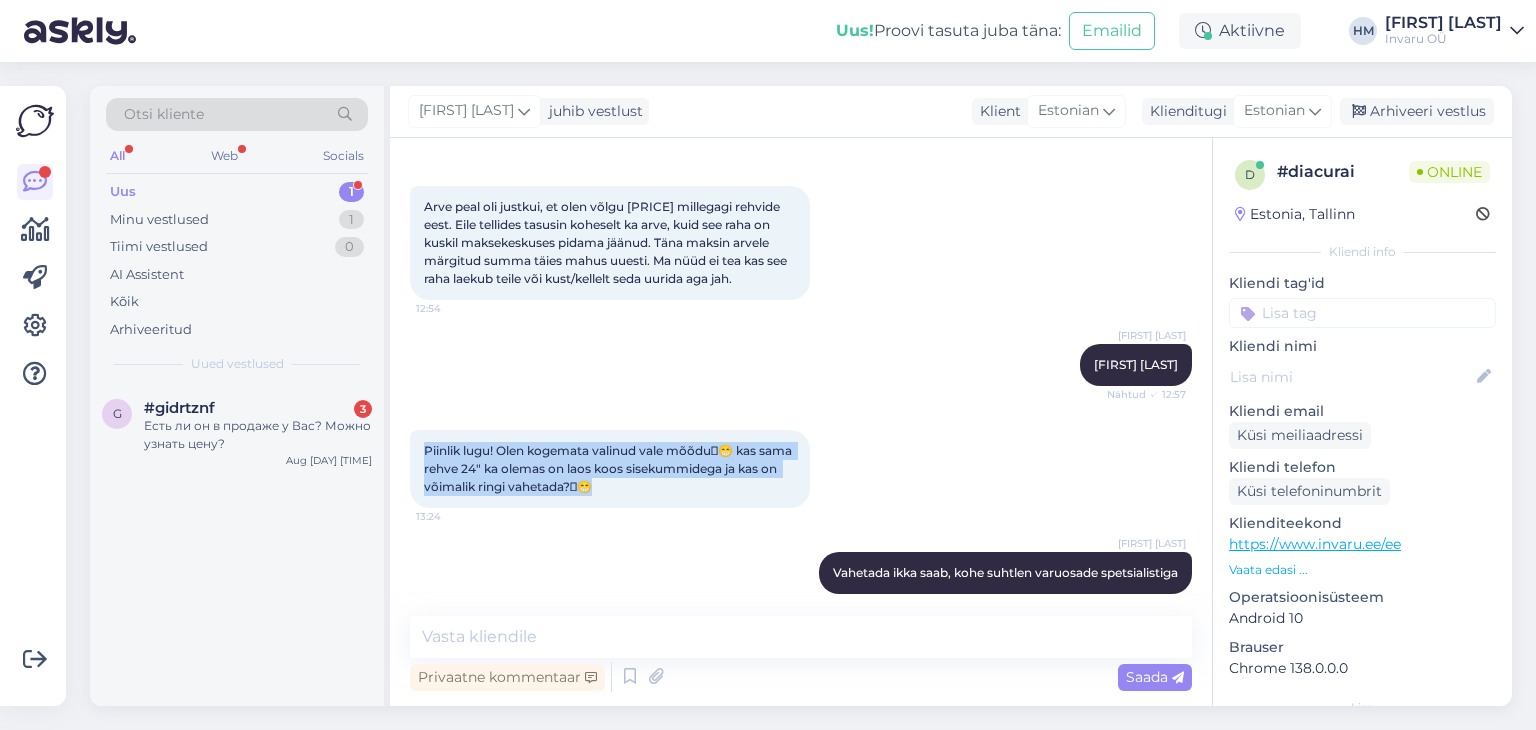 copy on "Piinlik lugu! Olen kogemata valinud vale mõõdu🫣😁 kas sama rehve 24" ka olemas on laos koos sisekummidega ja kas on võimalik ringi vahetada?🫣😁" 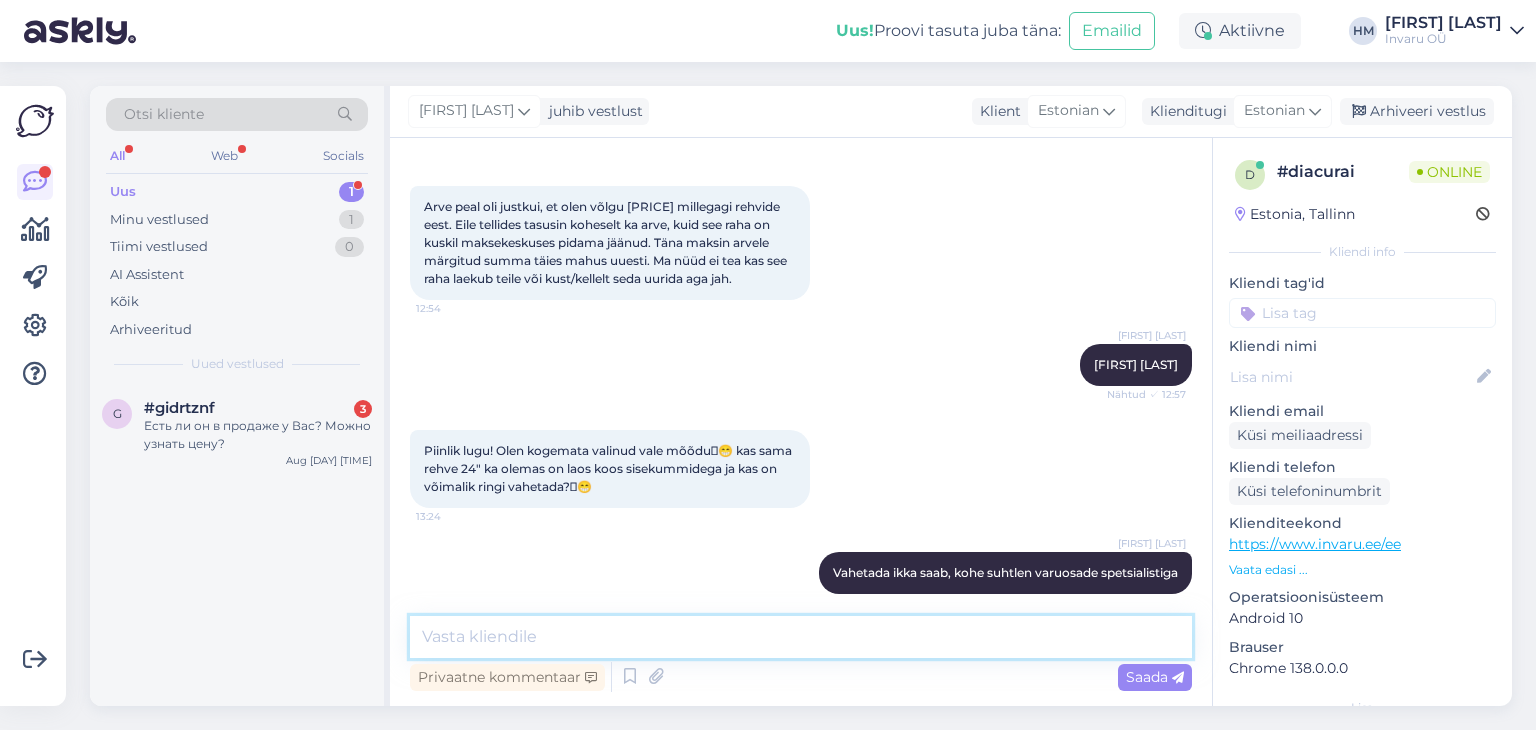 click at bounding box center [801, 637] 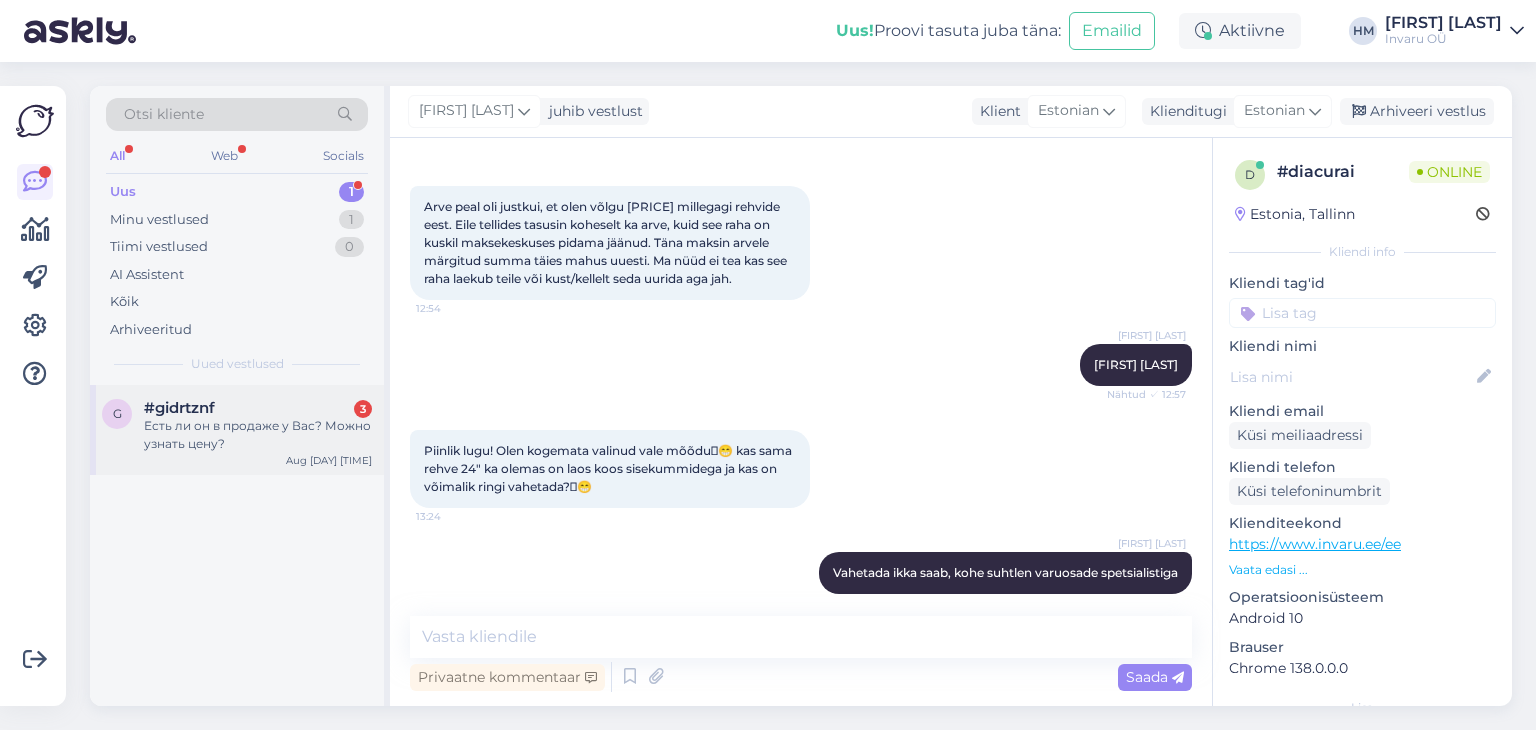 click on "Есть ли он в продаже у Вас? Можно узнать цену?" at bounding box center [258, 435] 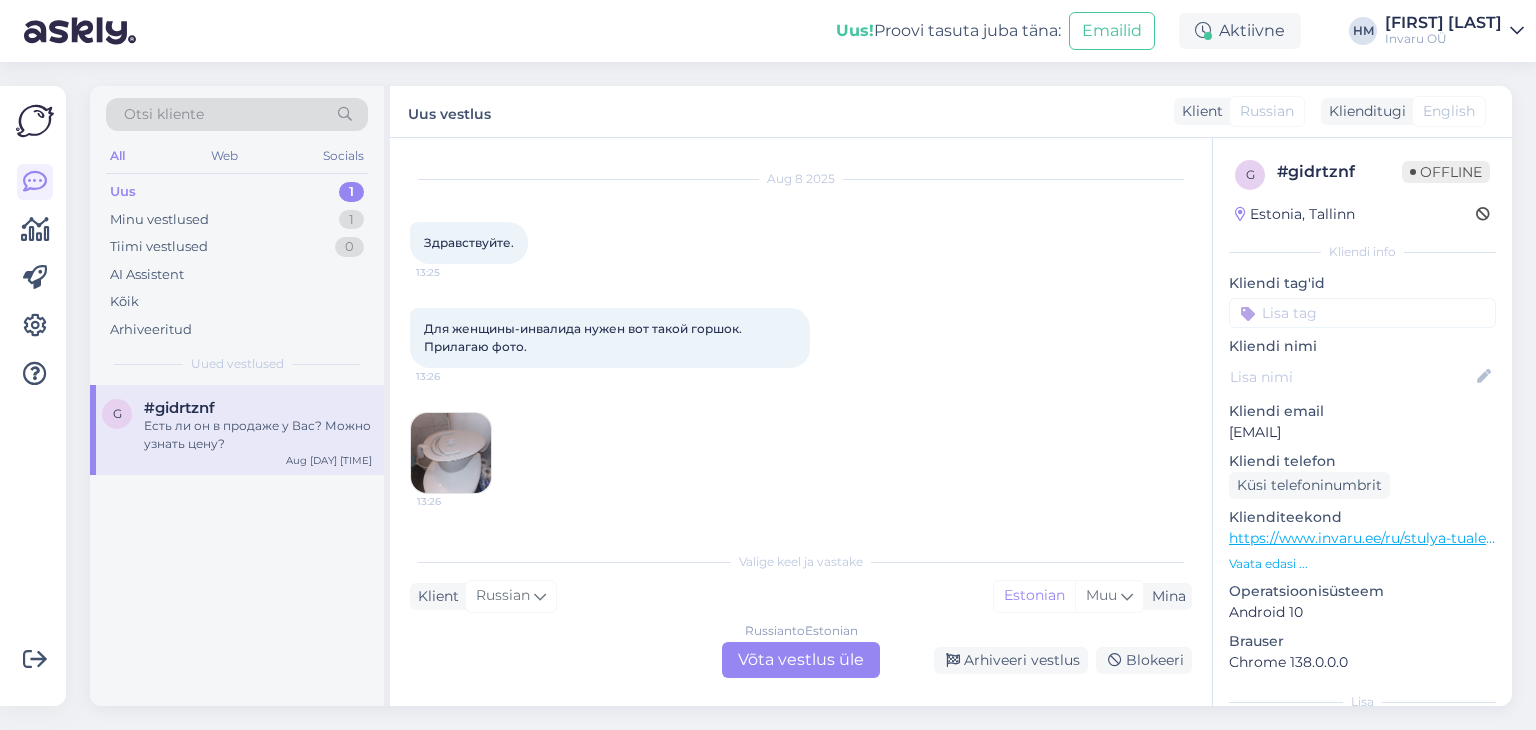 click at bounding box center [451, 453] 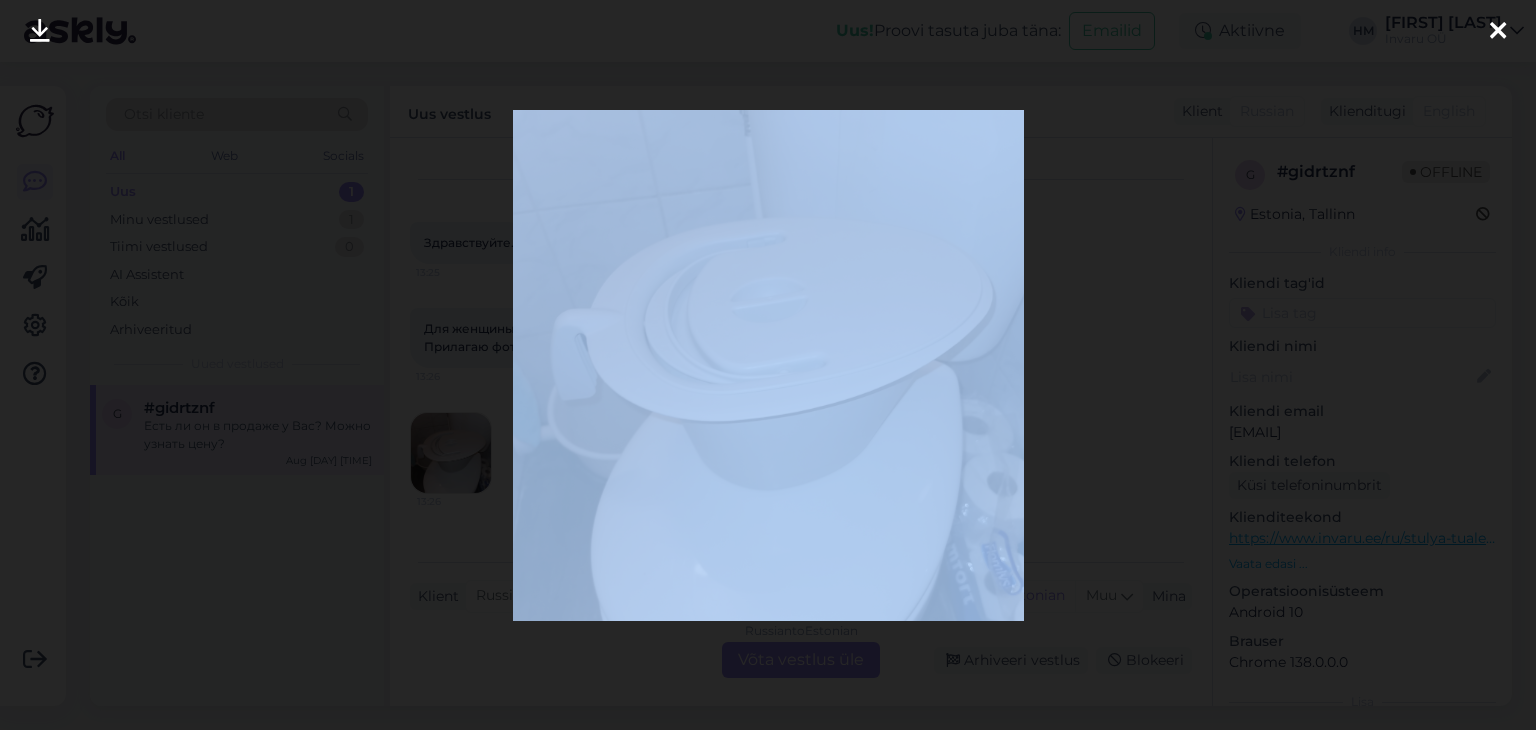 click at bounding box center [768, 365] 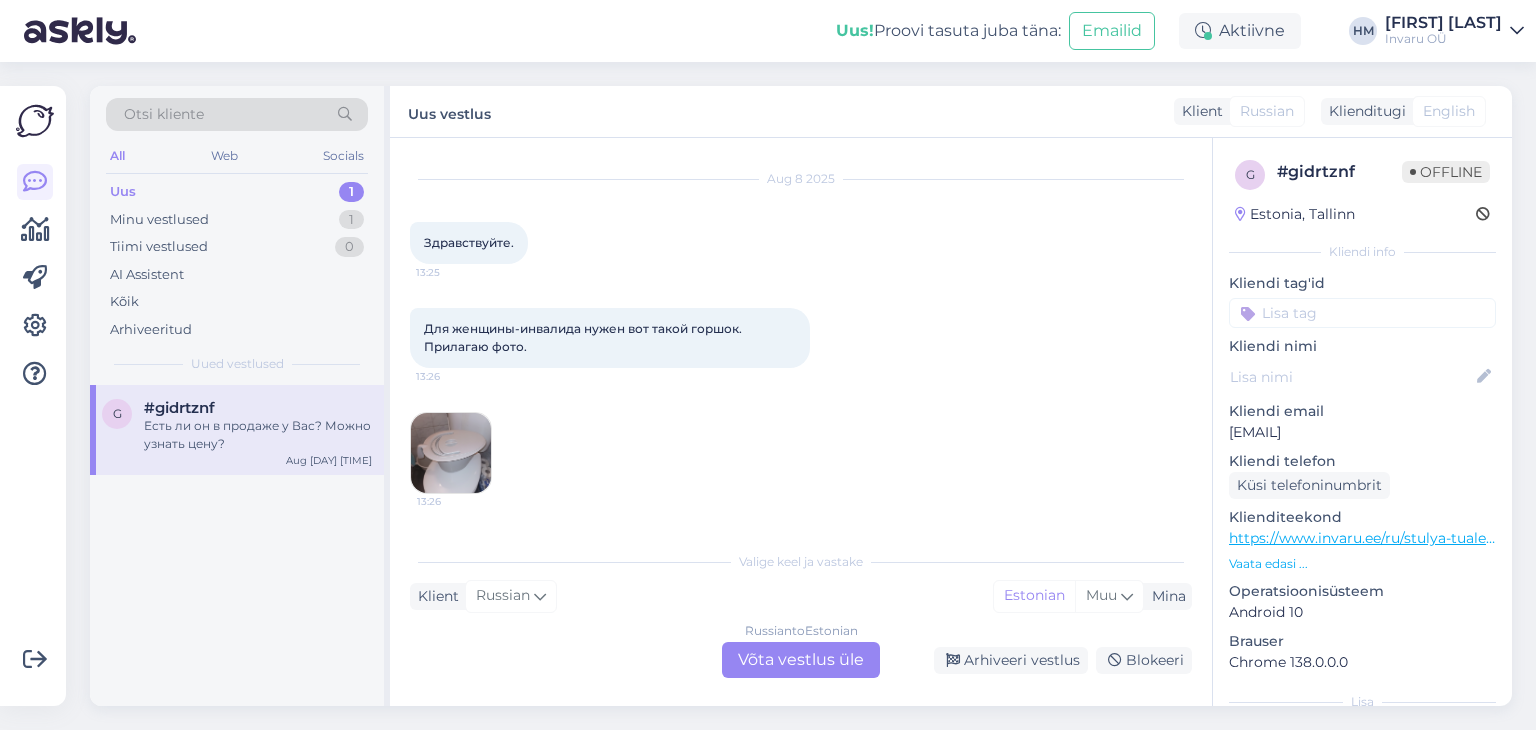 click at bounding box center [451, 453] 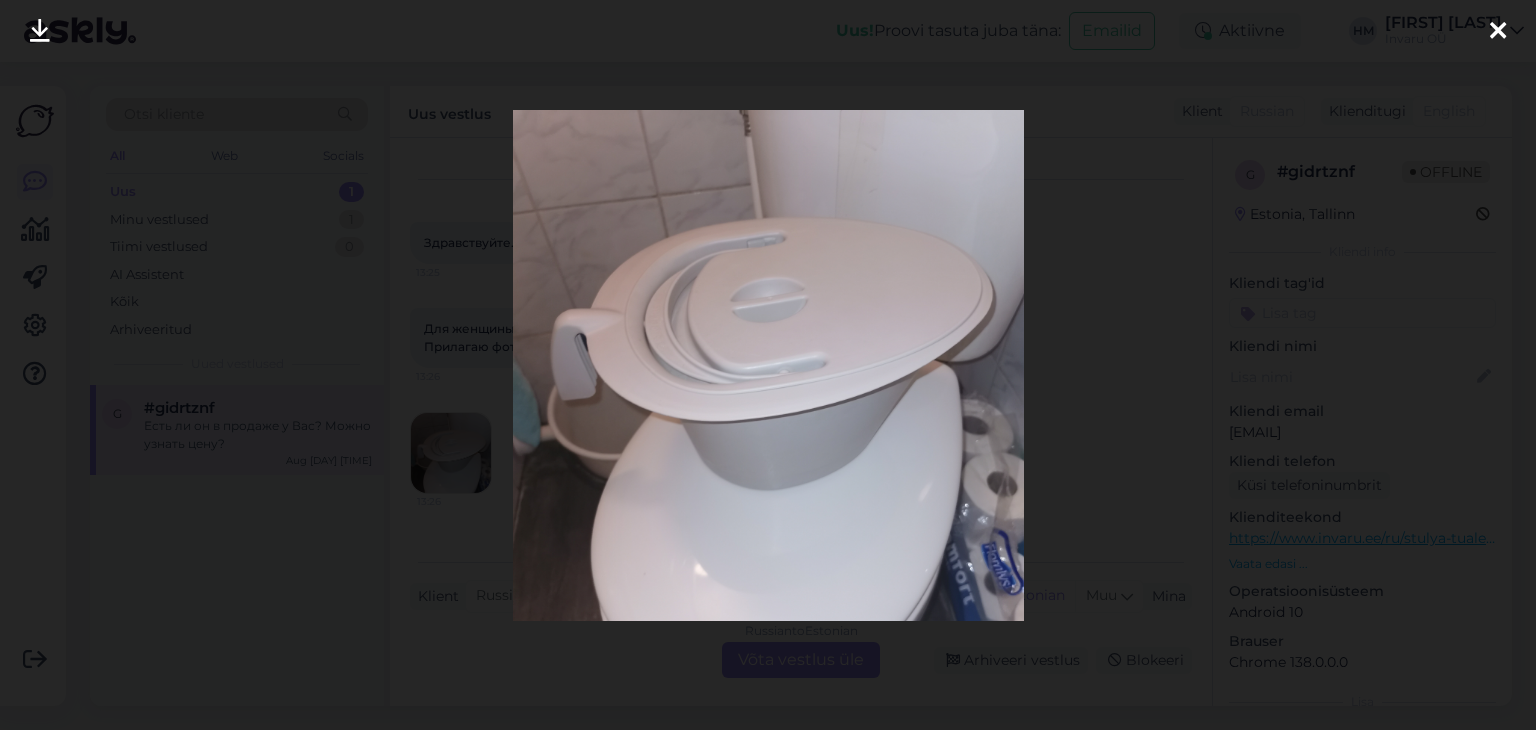 click at bounding box center [1498, 32] 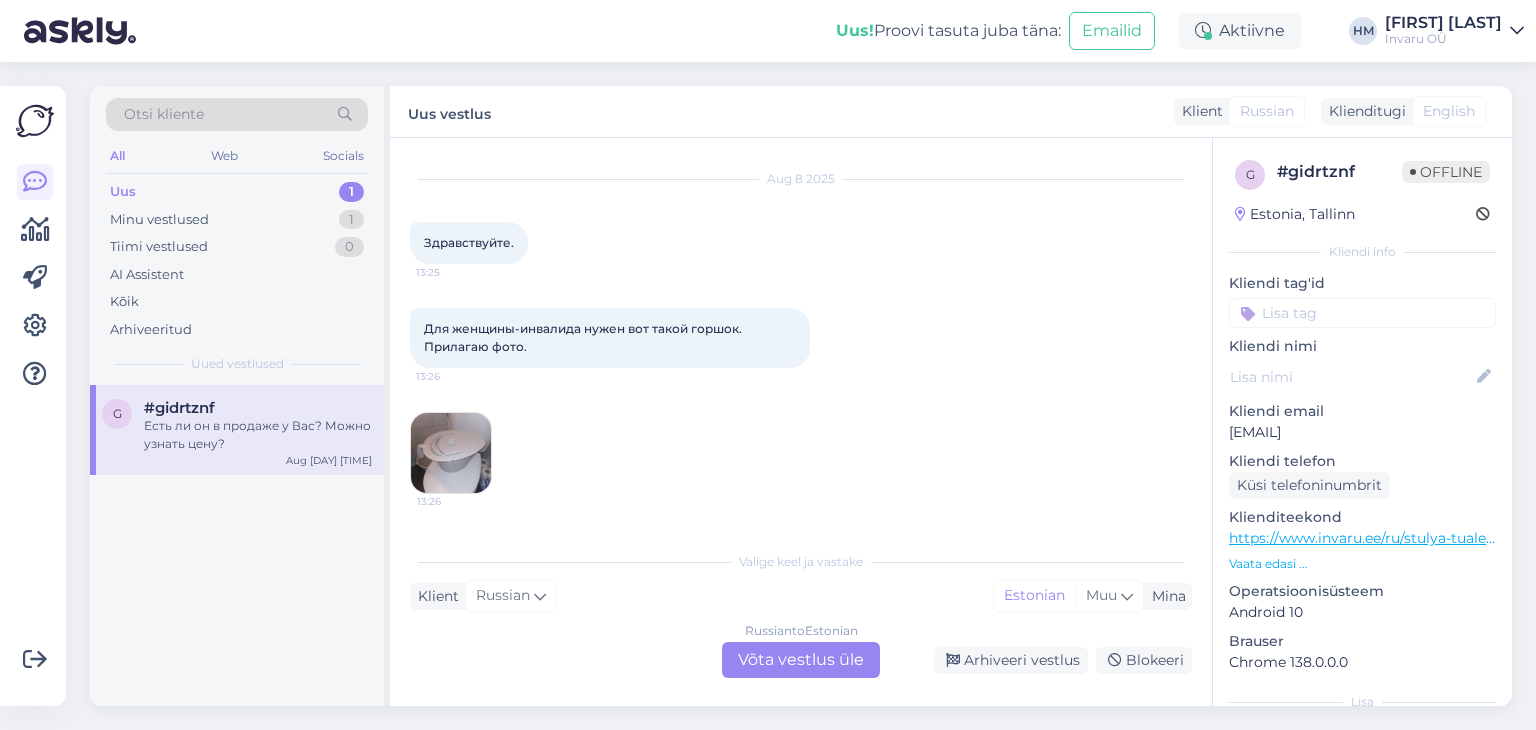 click at bounding box center [451, 453] 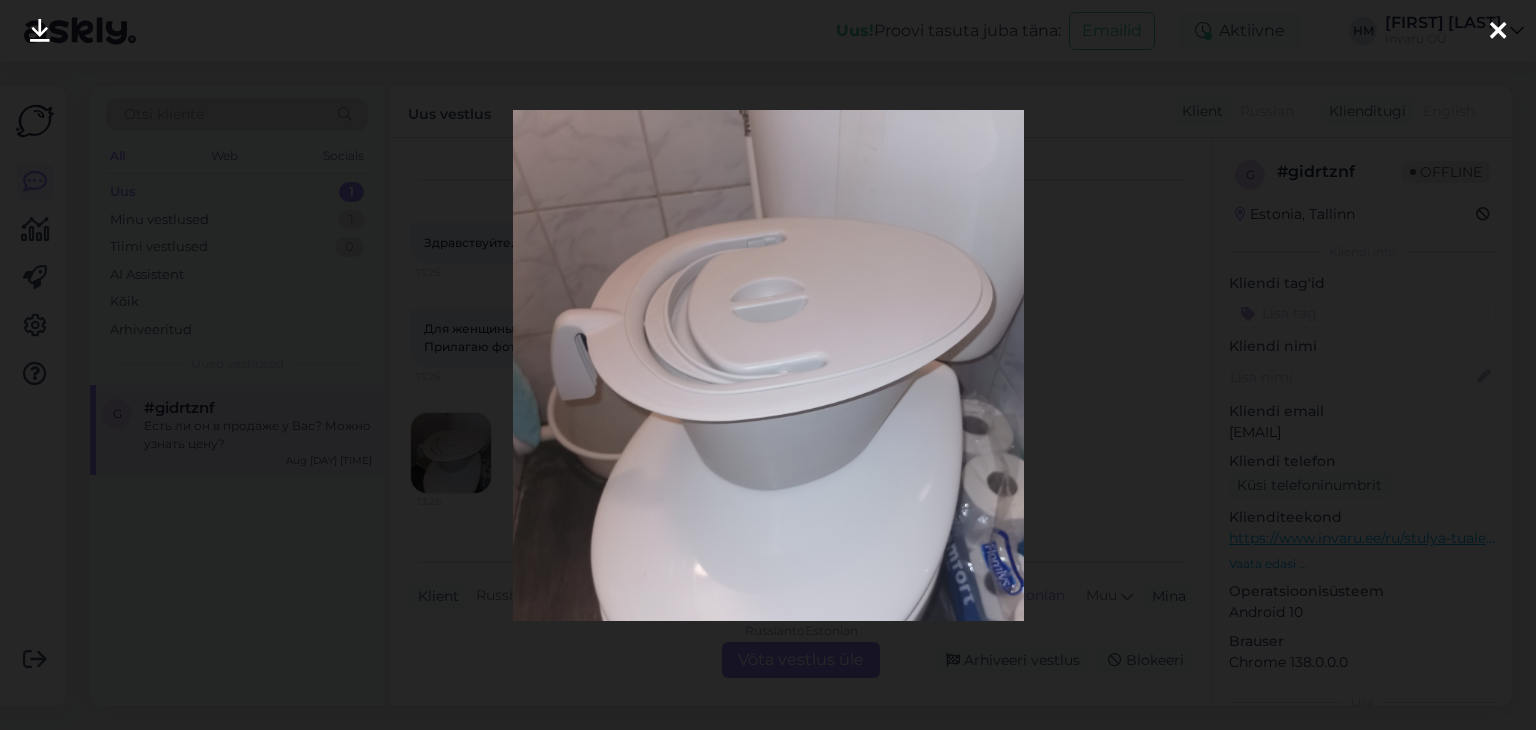 click at bounding box center (1498, 32) 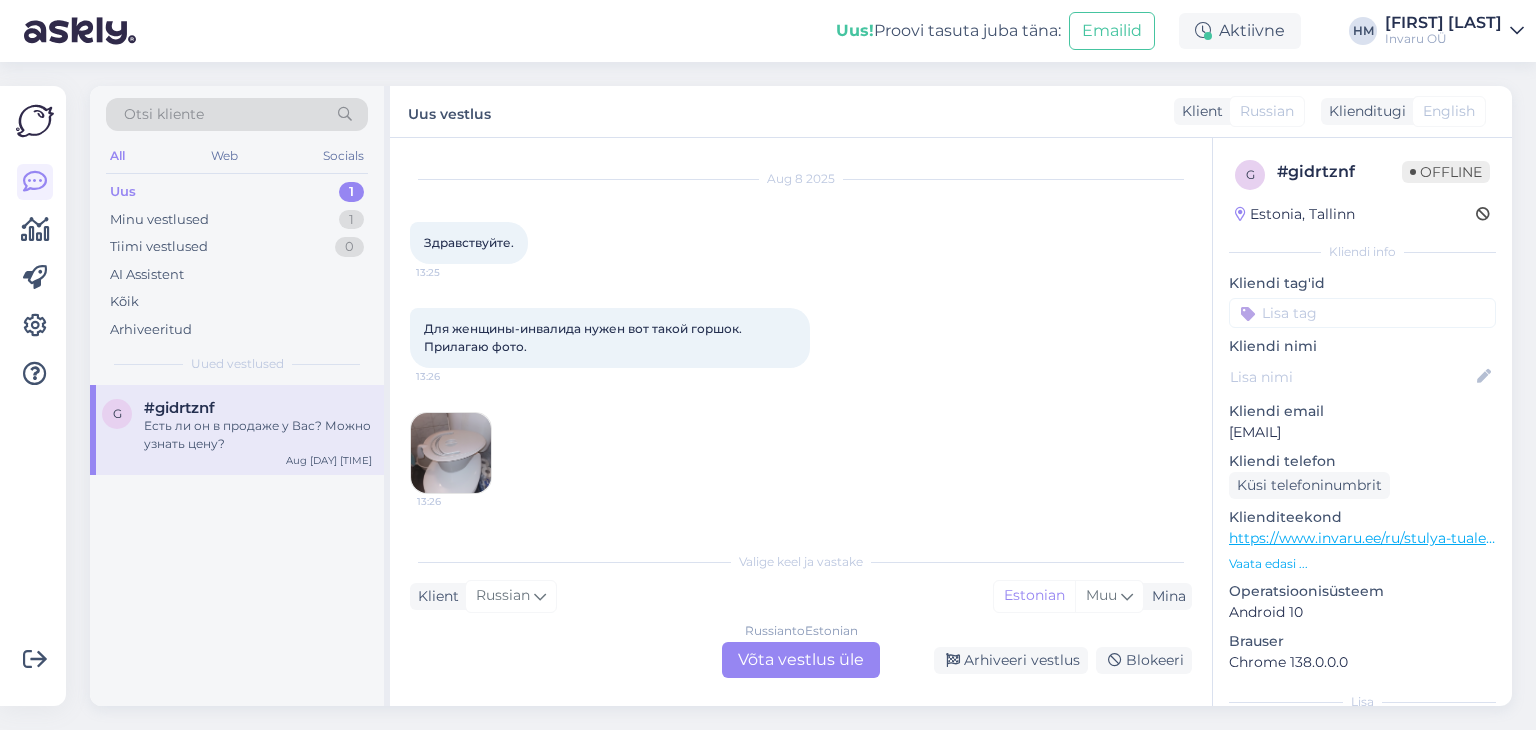 click at bounding box center [451, 453] 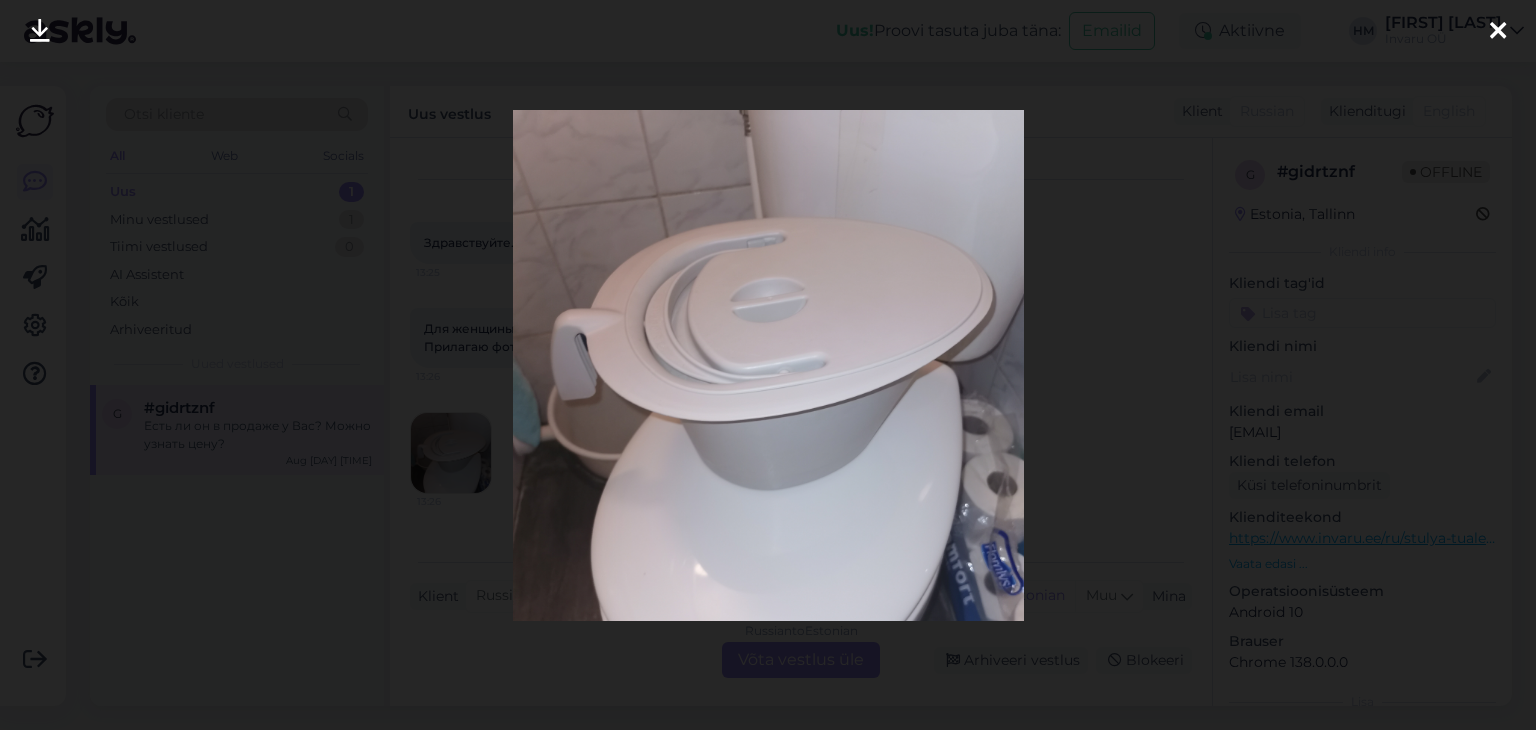 drag, startPoint x: 1504, startPoint y: 20, endPoint x: 1470, endPoint y: 5, distance: 37.161808 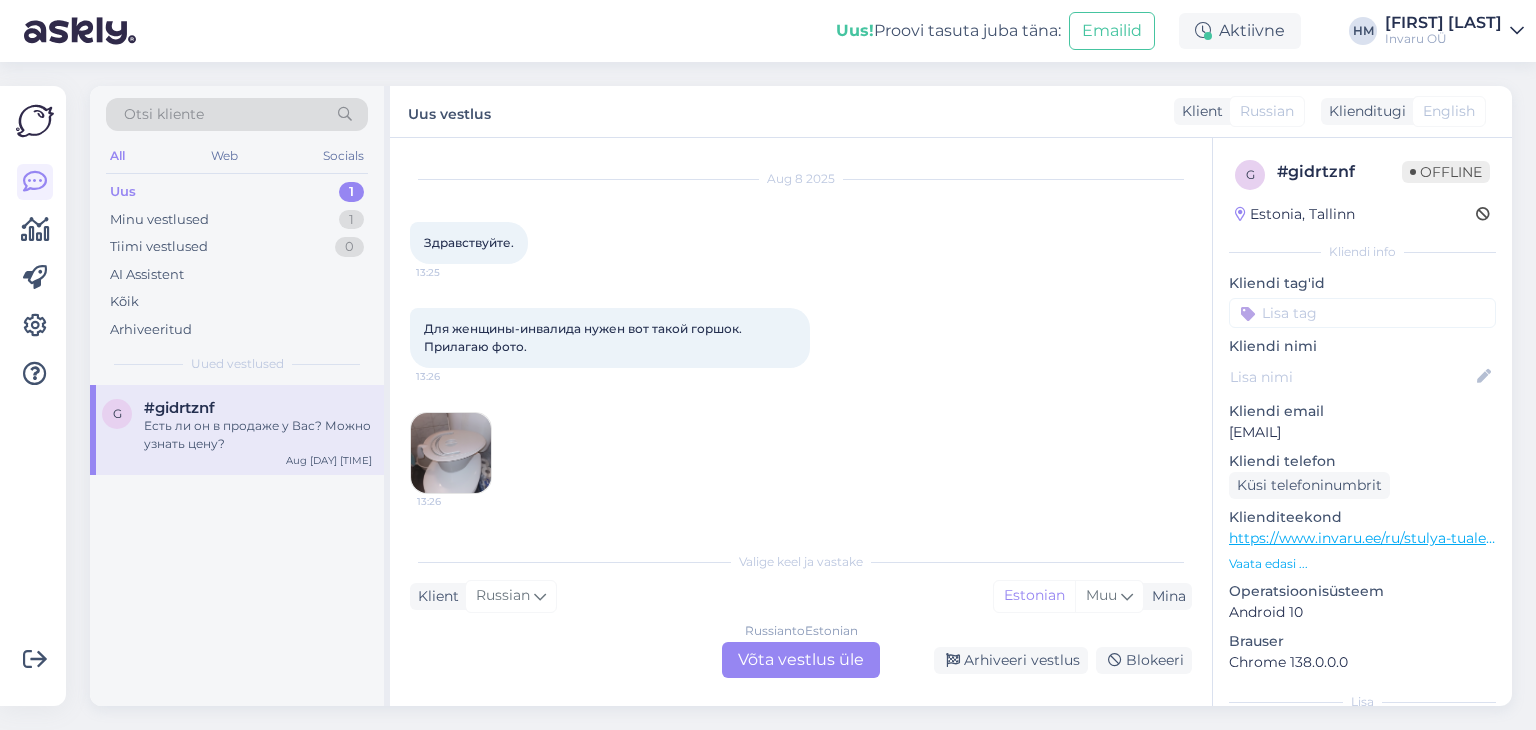 click on "Russian  to  Estonian Võta vestlus üle" at bounding box center (801, 660) 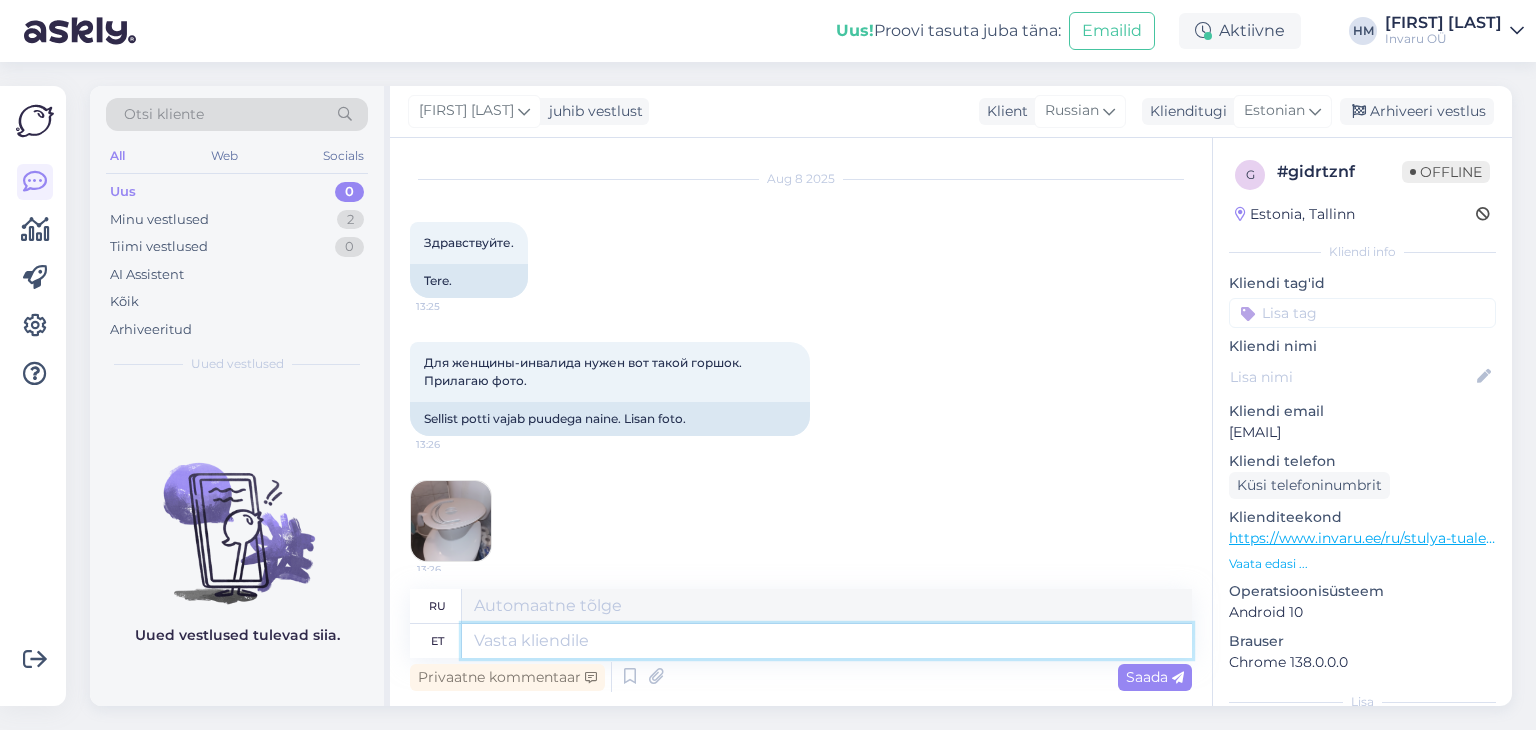 click at bounding box center (827, 641) 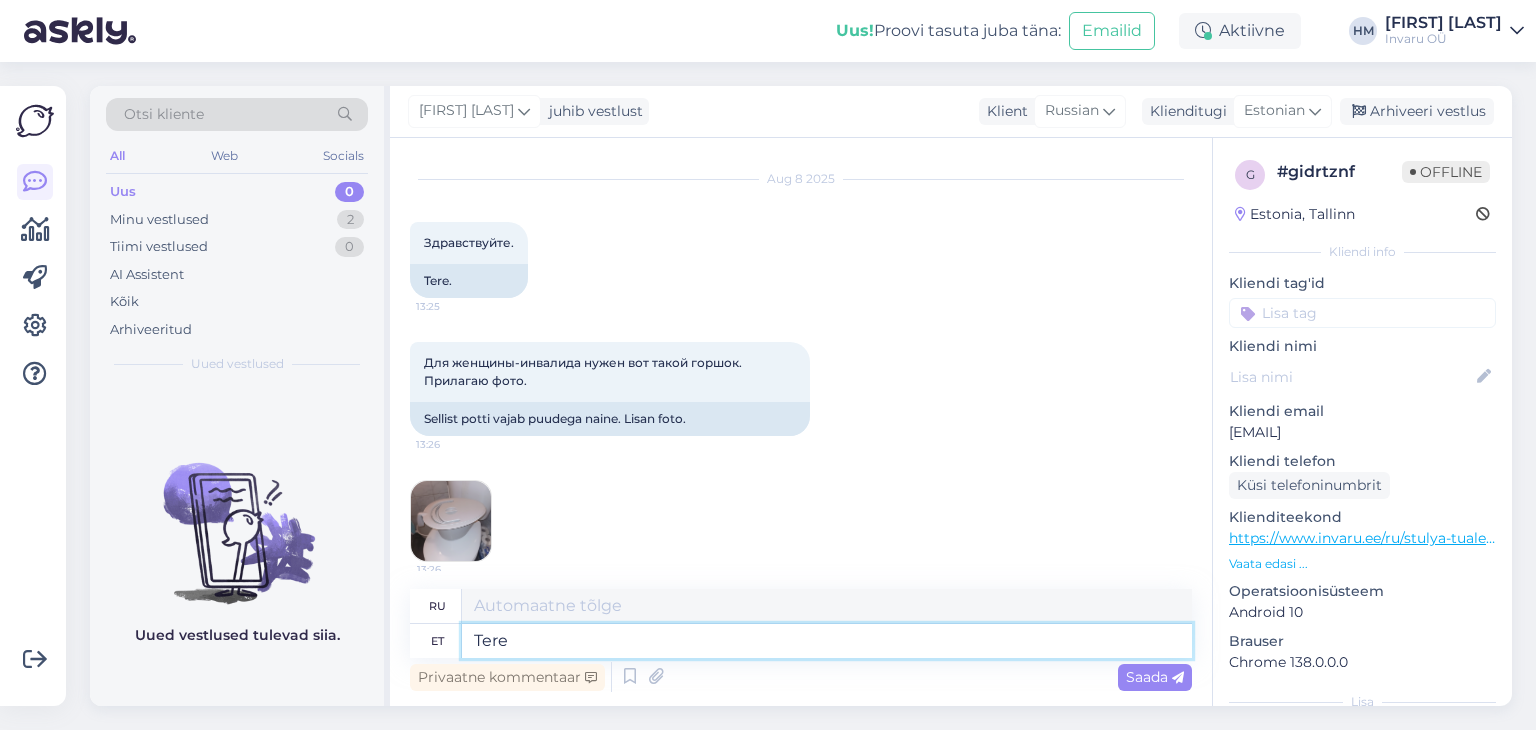 type on "Tere!" 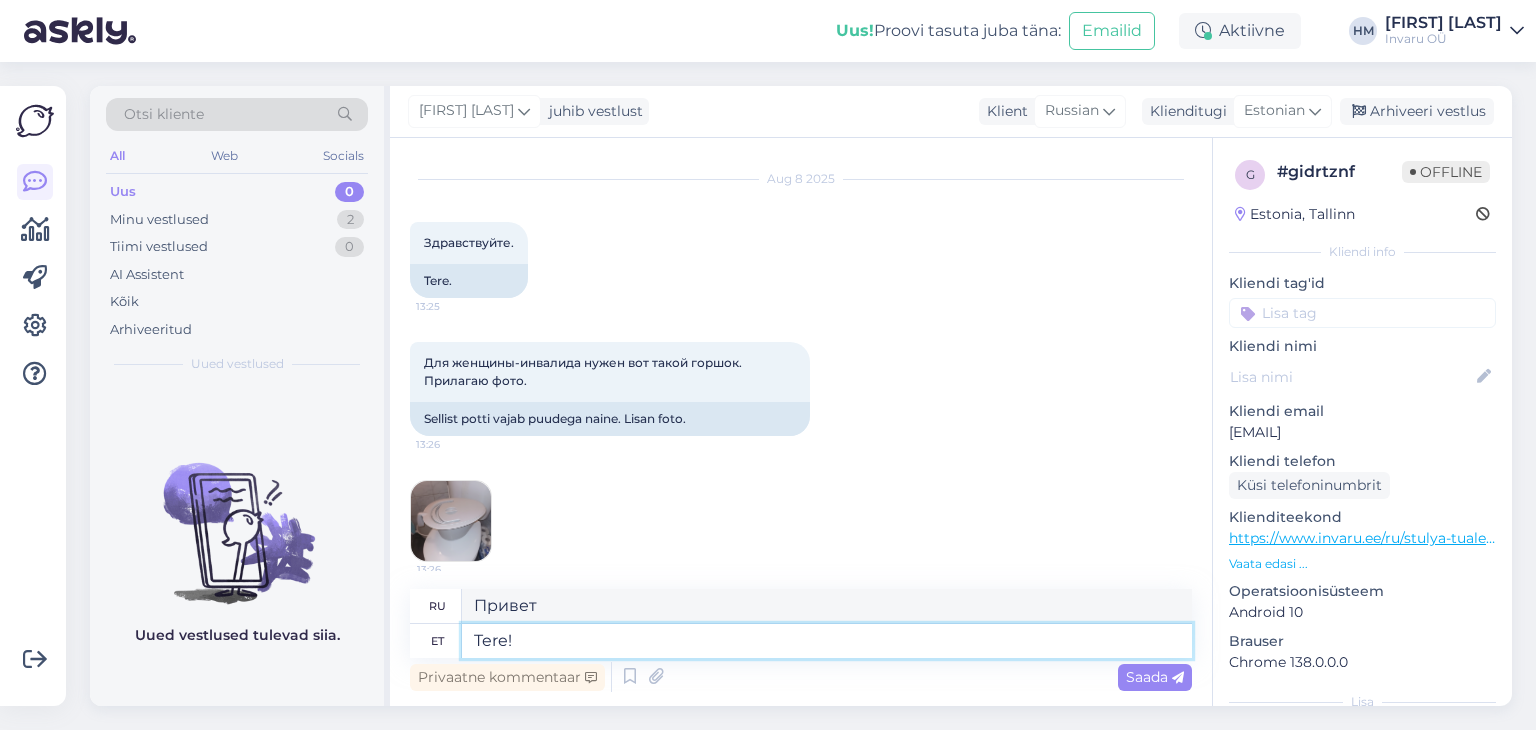 type on "Привет!" 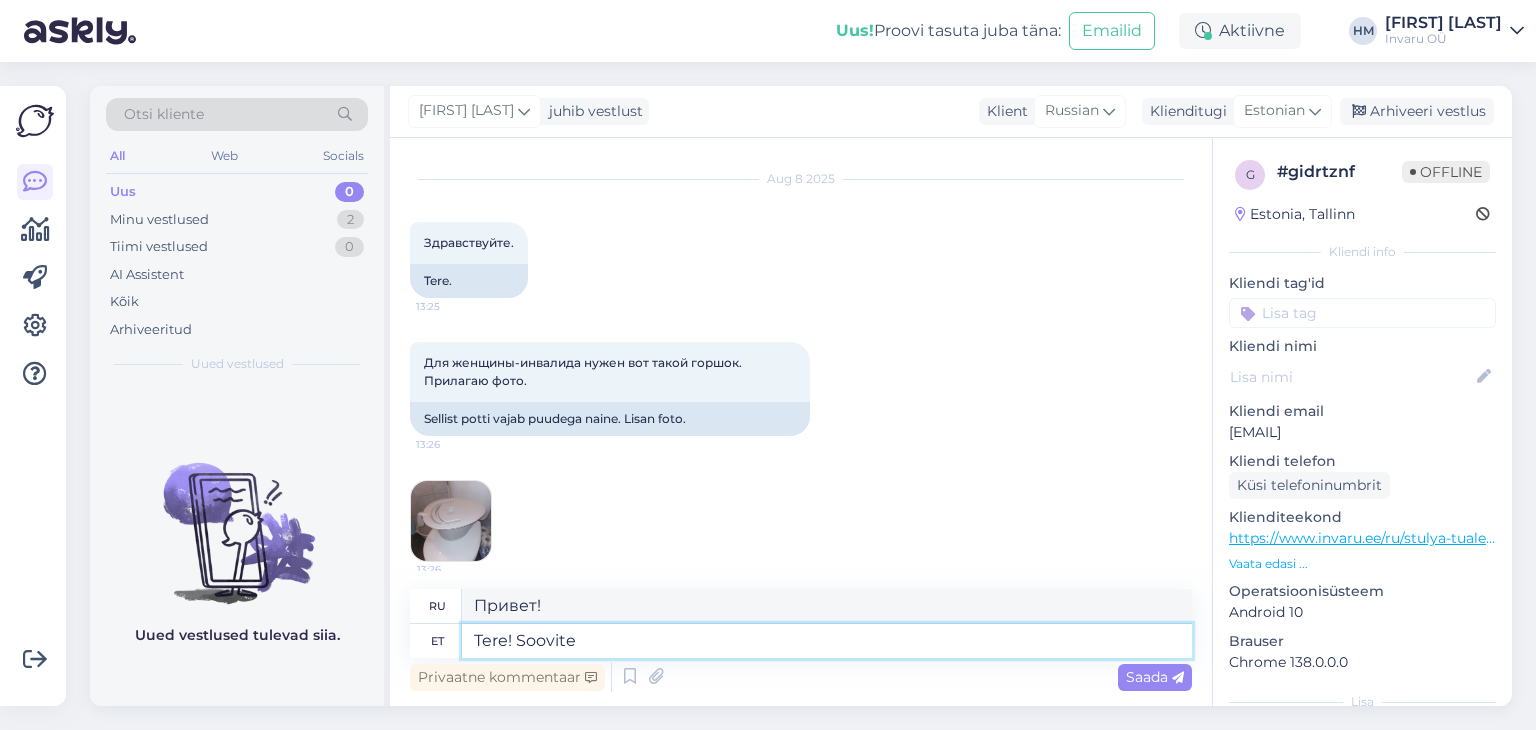 type on "Tere! Soovite" 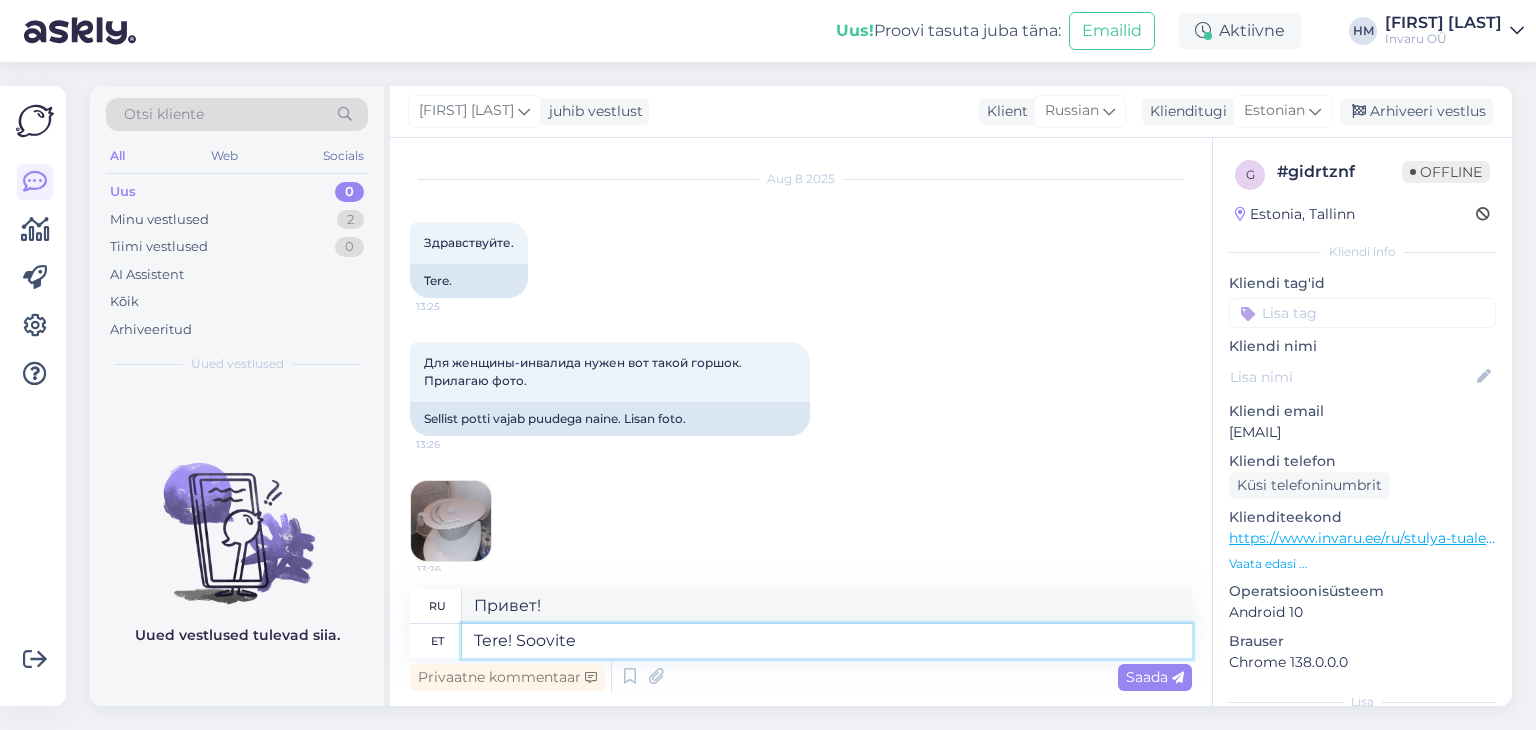 type on "Привет! Ты хочешь" 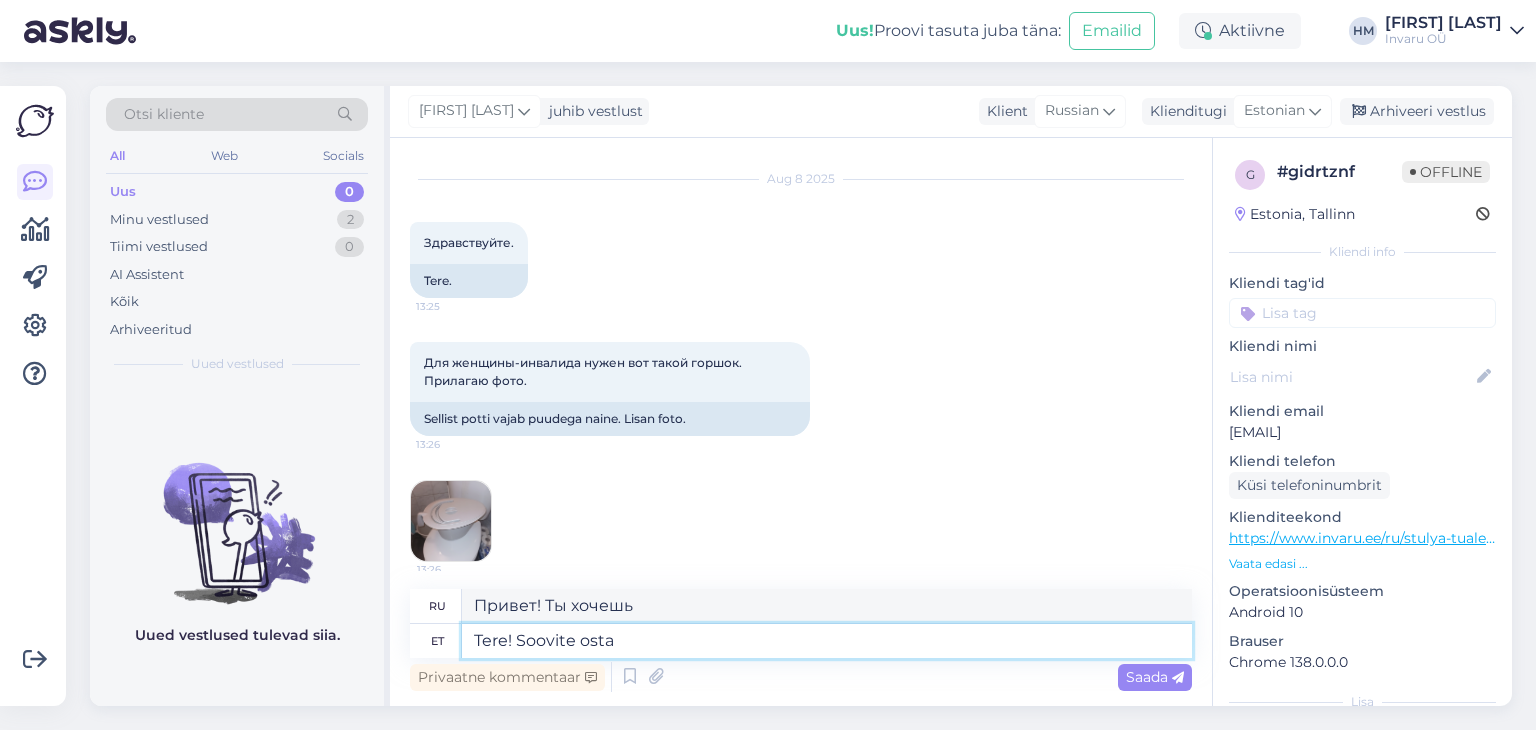 type on "Tere! Soovite osta" 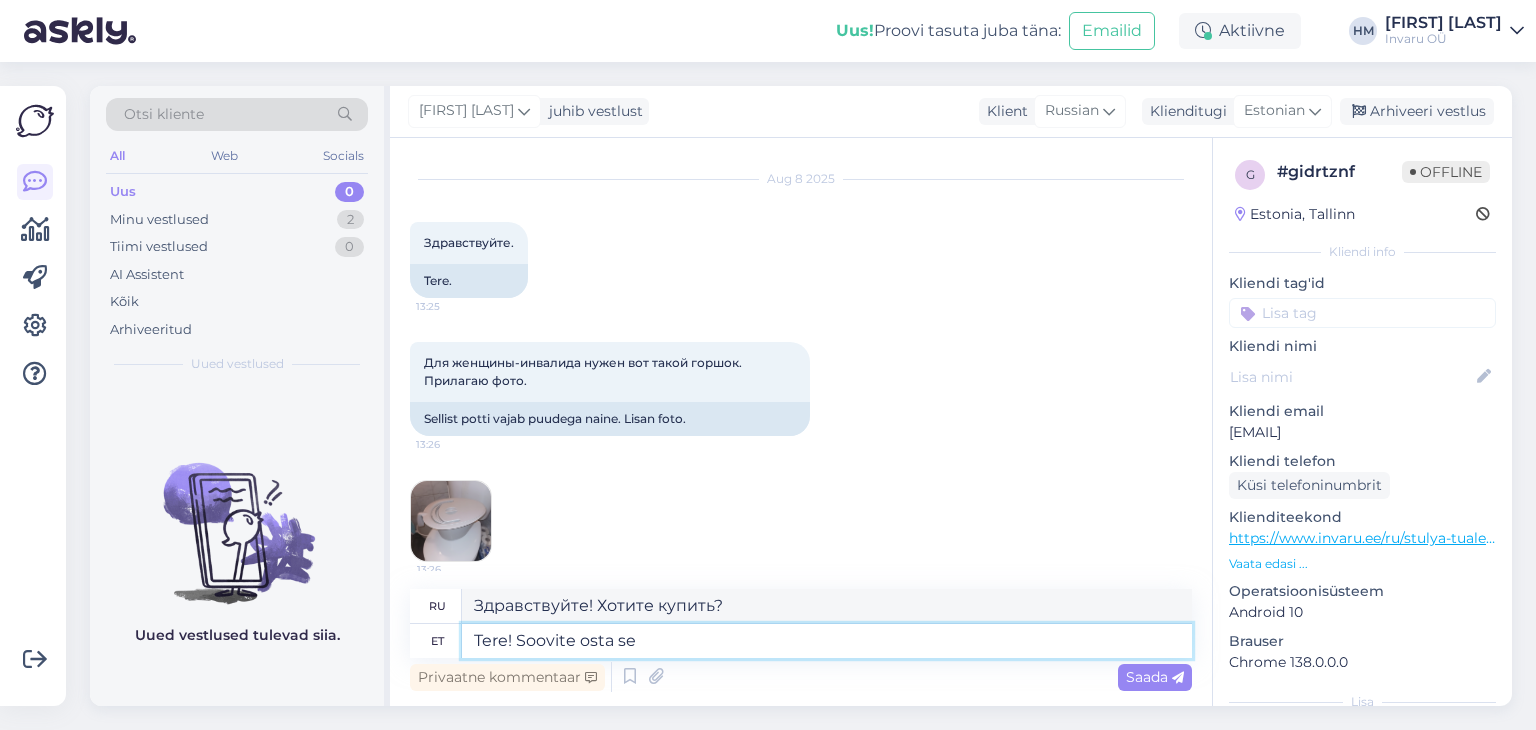 type on "Tere! Soovite osta sed" 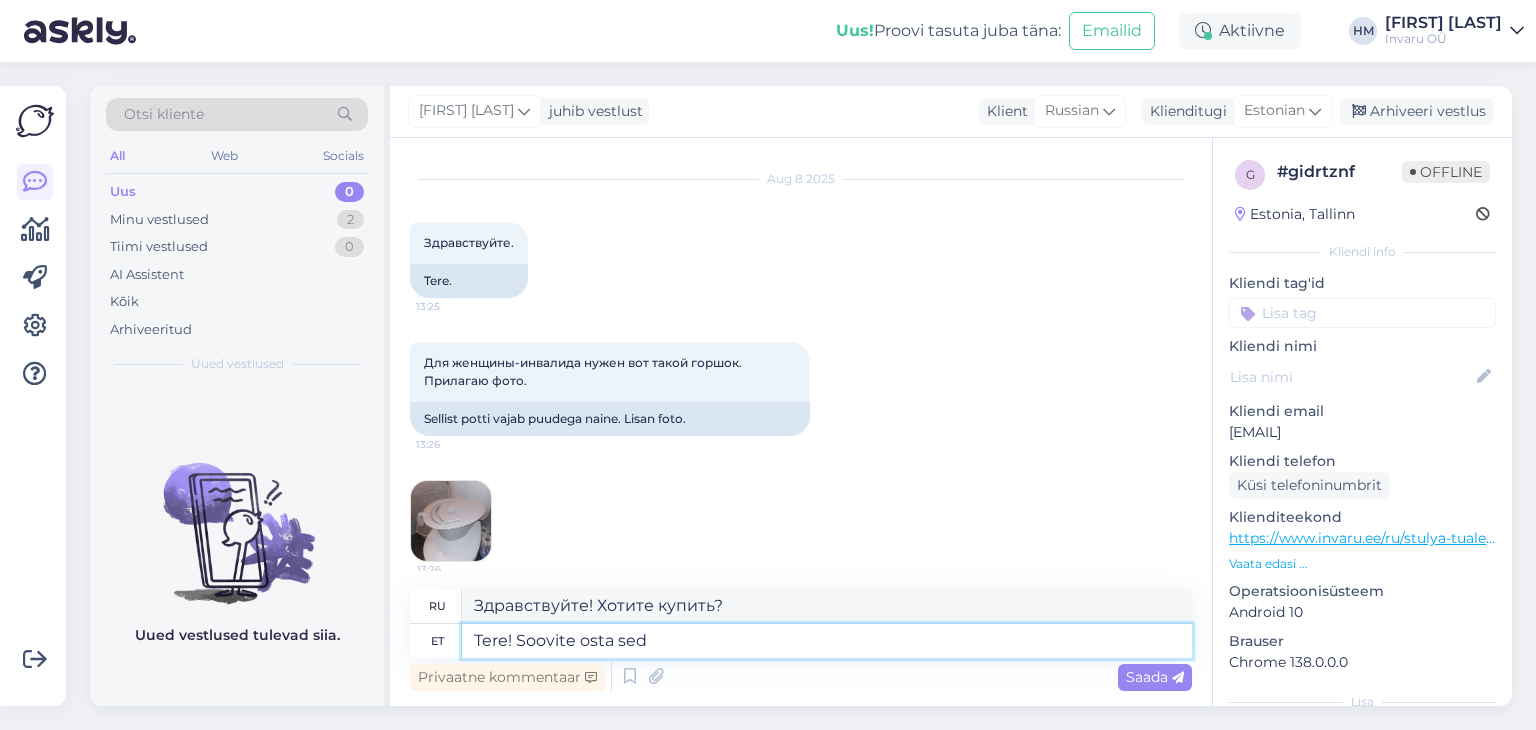 type on "Здравствуйте! Хотите это купить?" 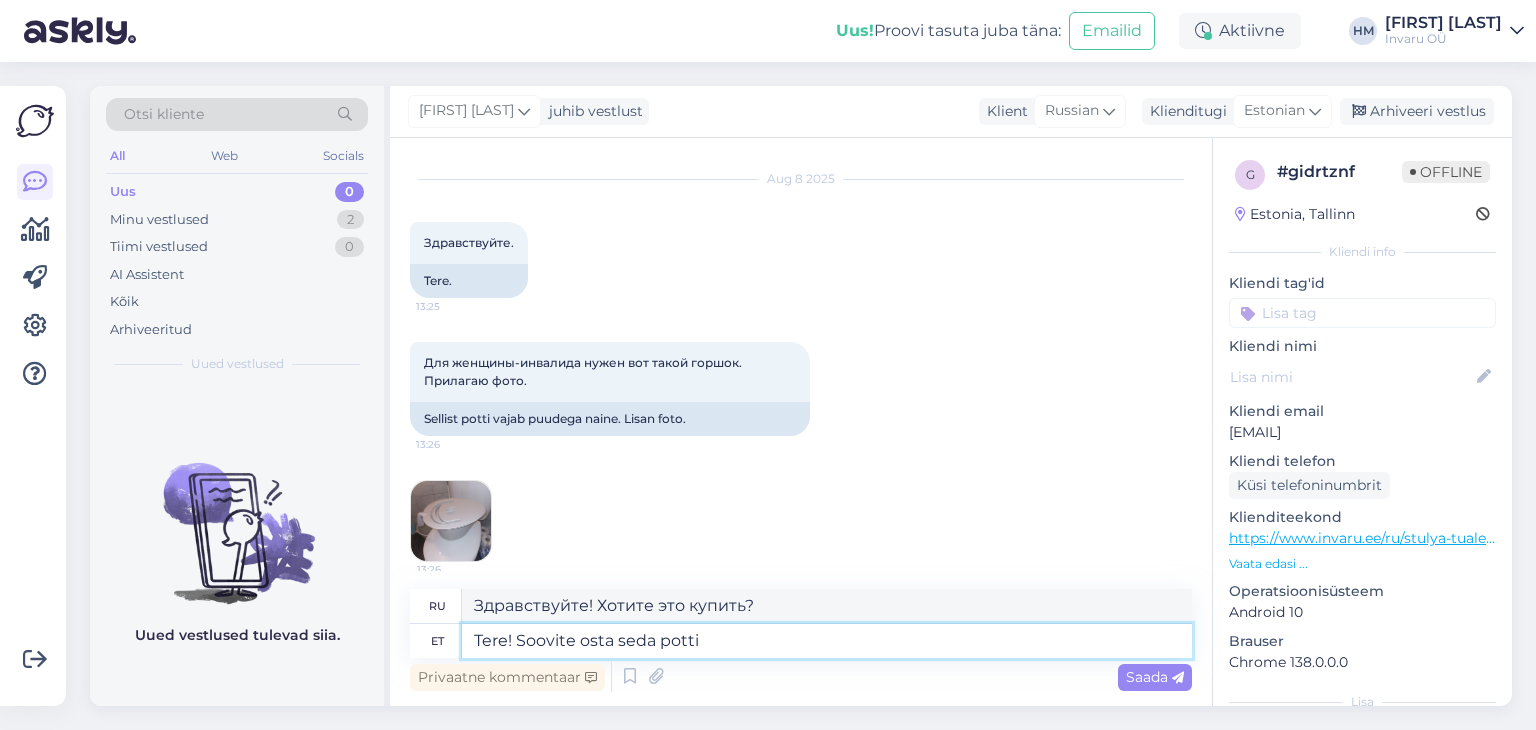 type on "Tere! Soovite osta seda potti?" 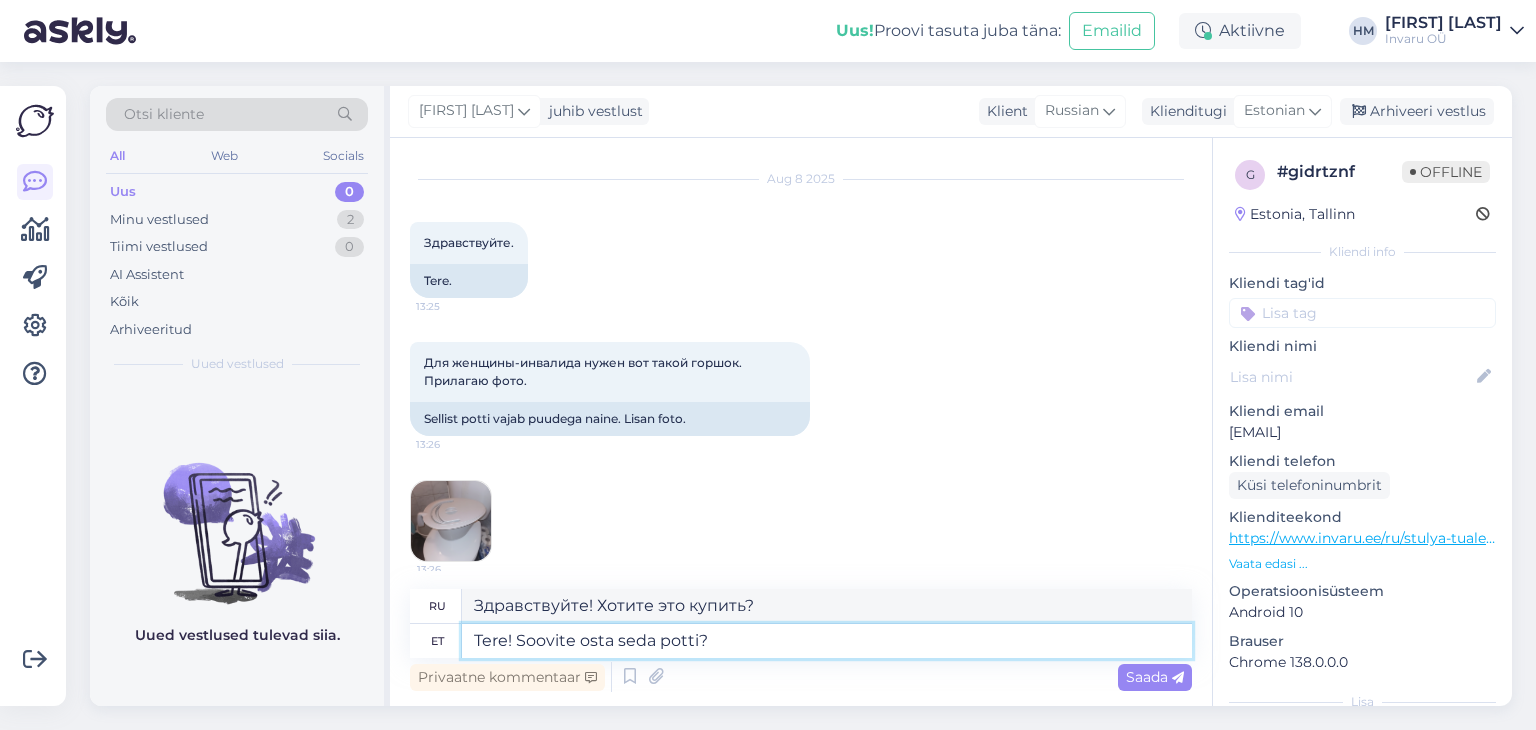 type on "Здравствуйте! Хотите купить этот горшок?" 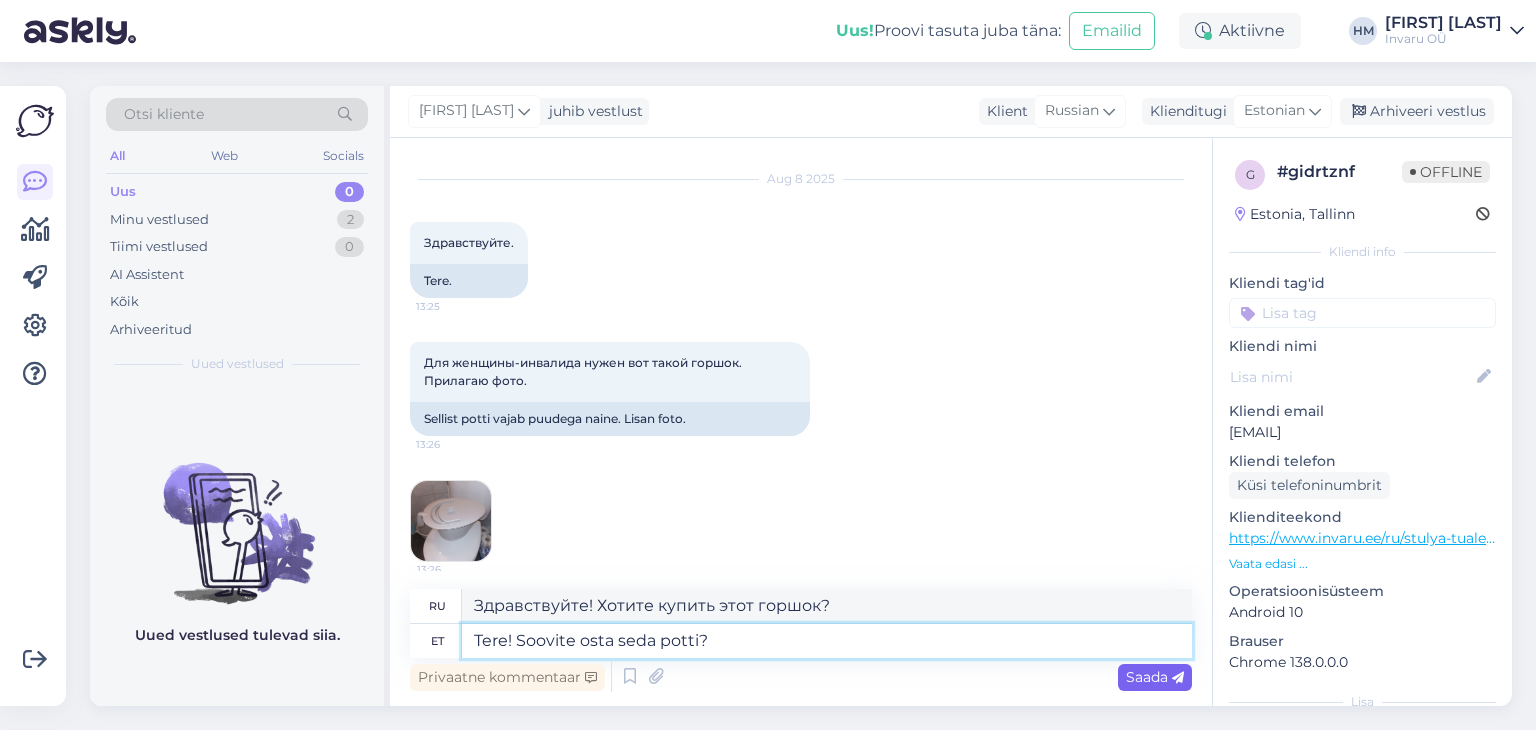type on "Tere! Soovite osta seda potti?" 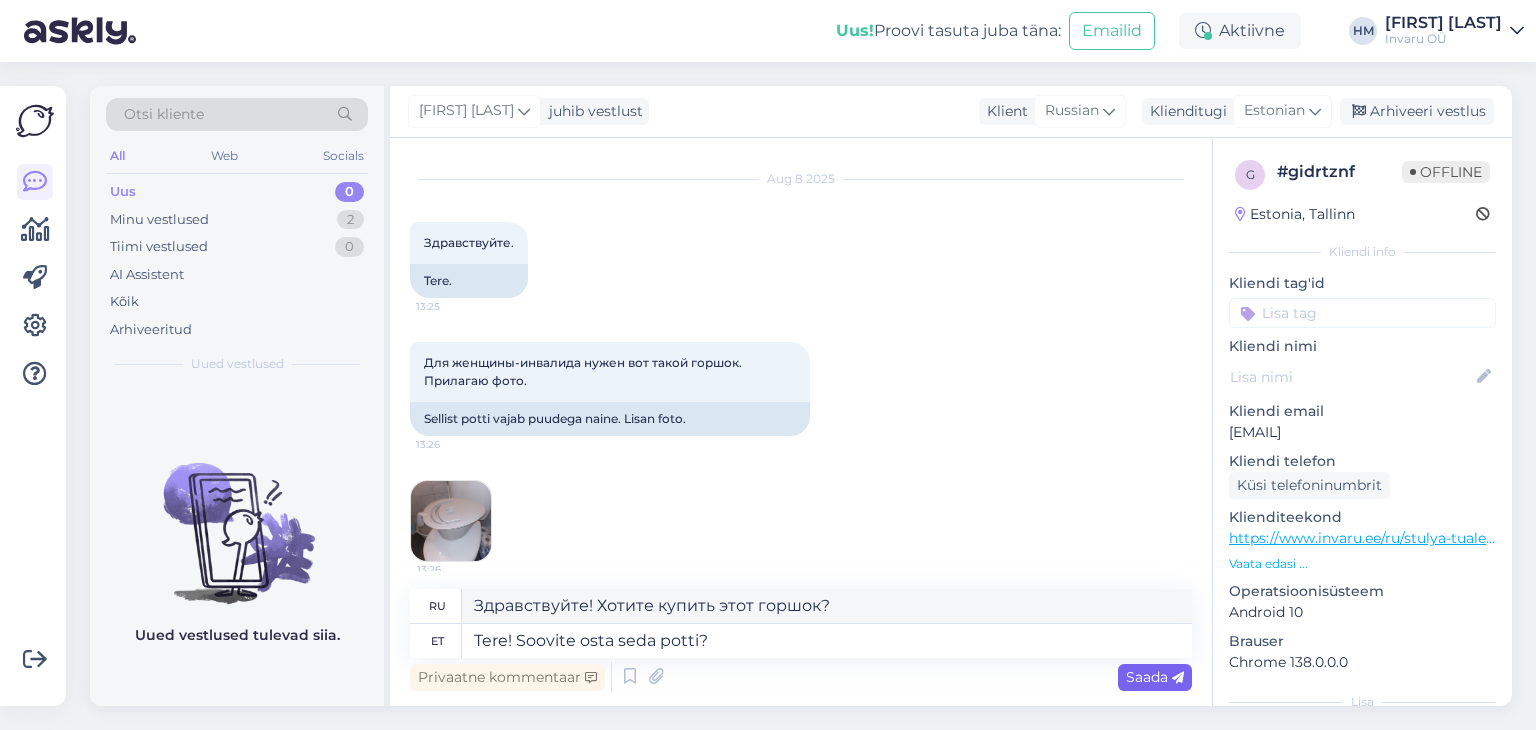 click on "Saada" at bounding box center (1155, 677) 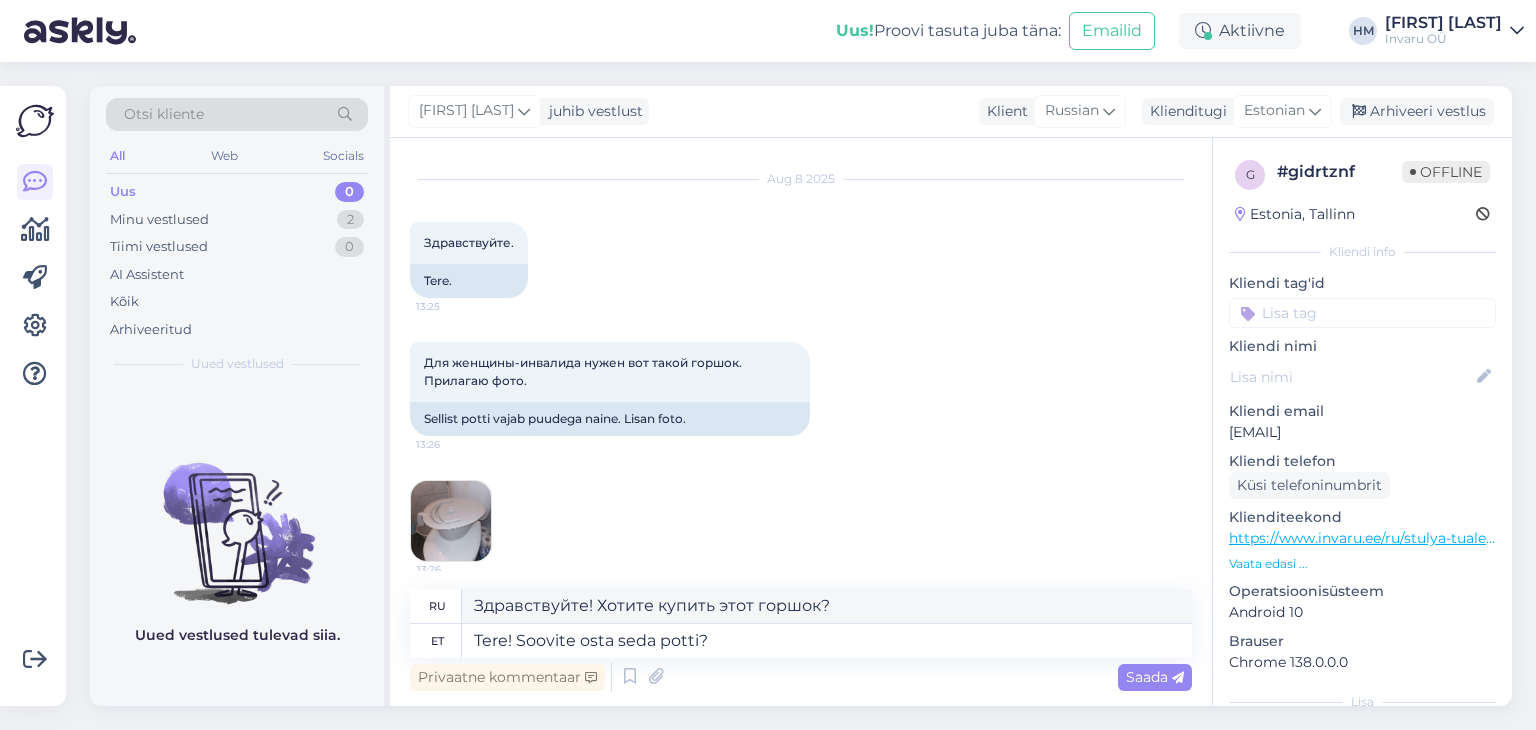 type 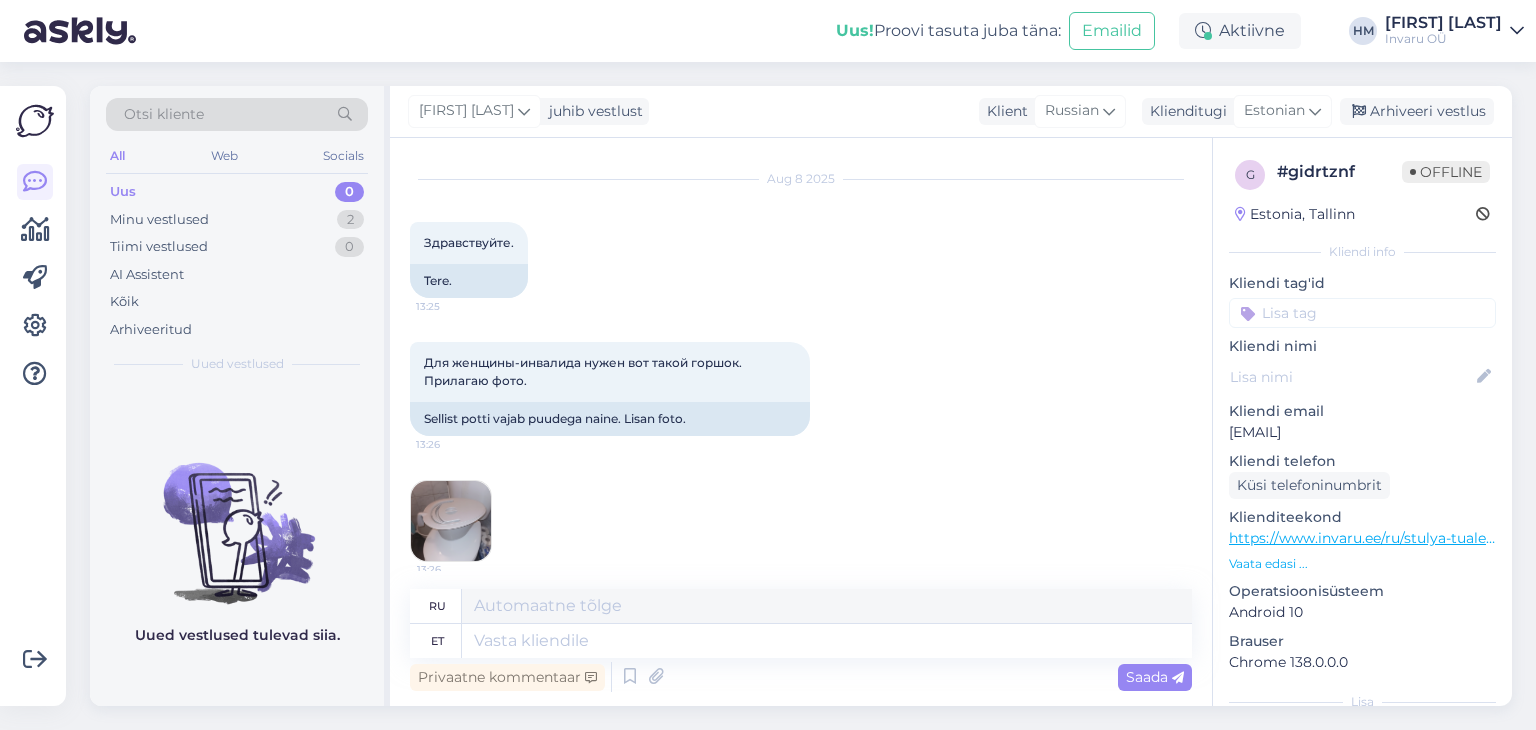 scroll, scrollTop: 295, scrollLeft: 0, axis: vertical 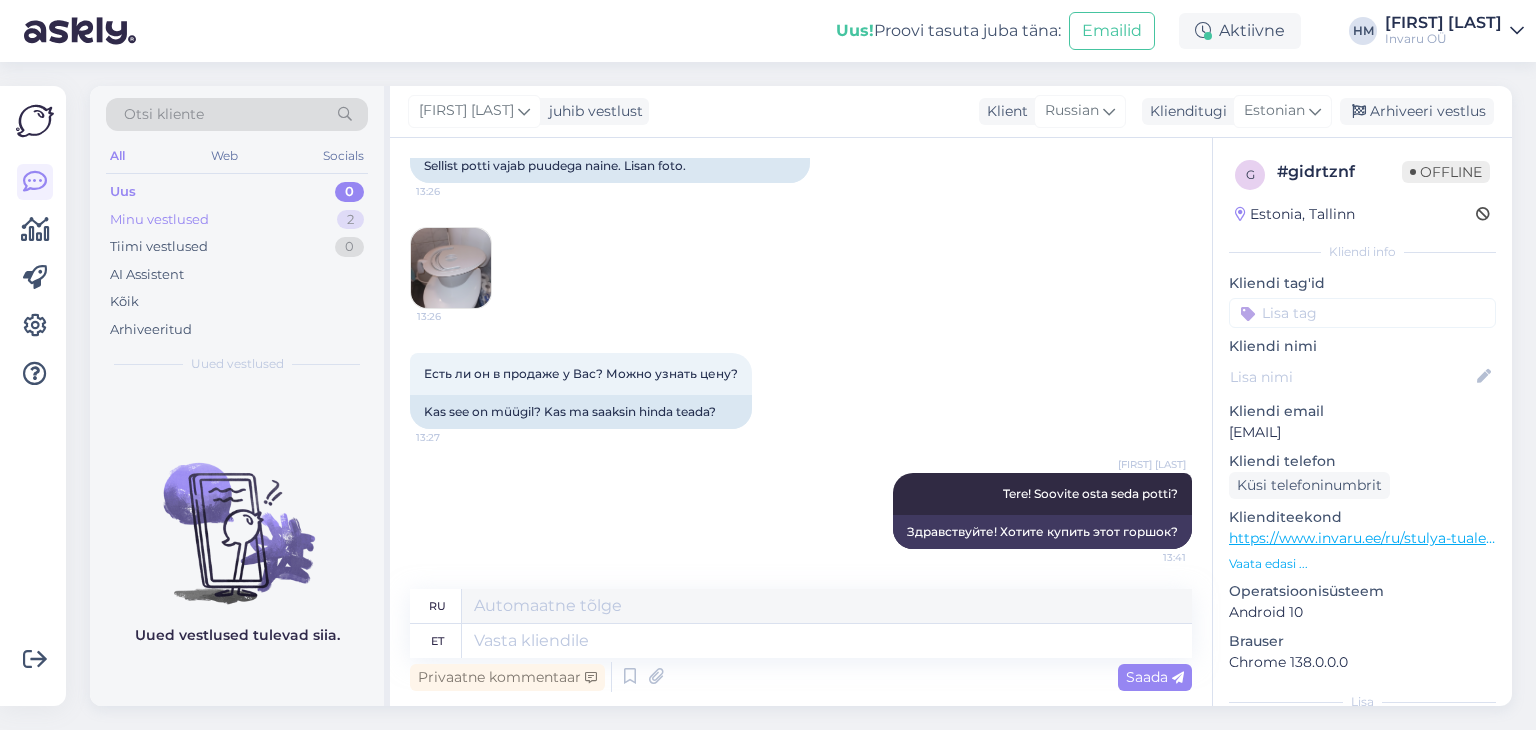 click on "Minu vestlused" at bounding box center [159, 220] 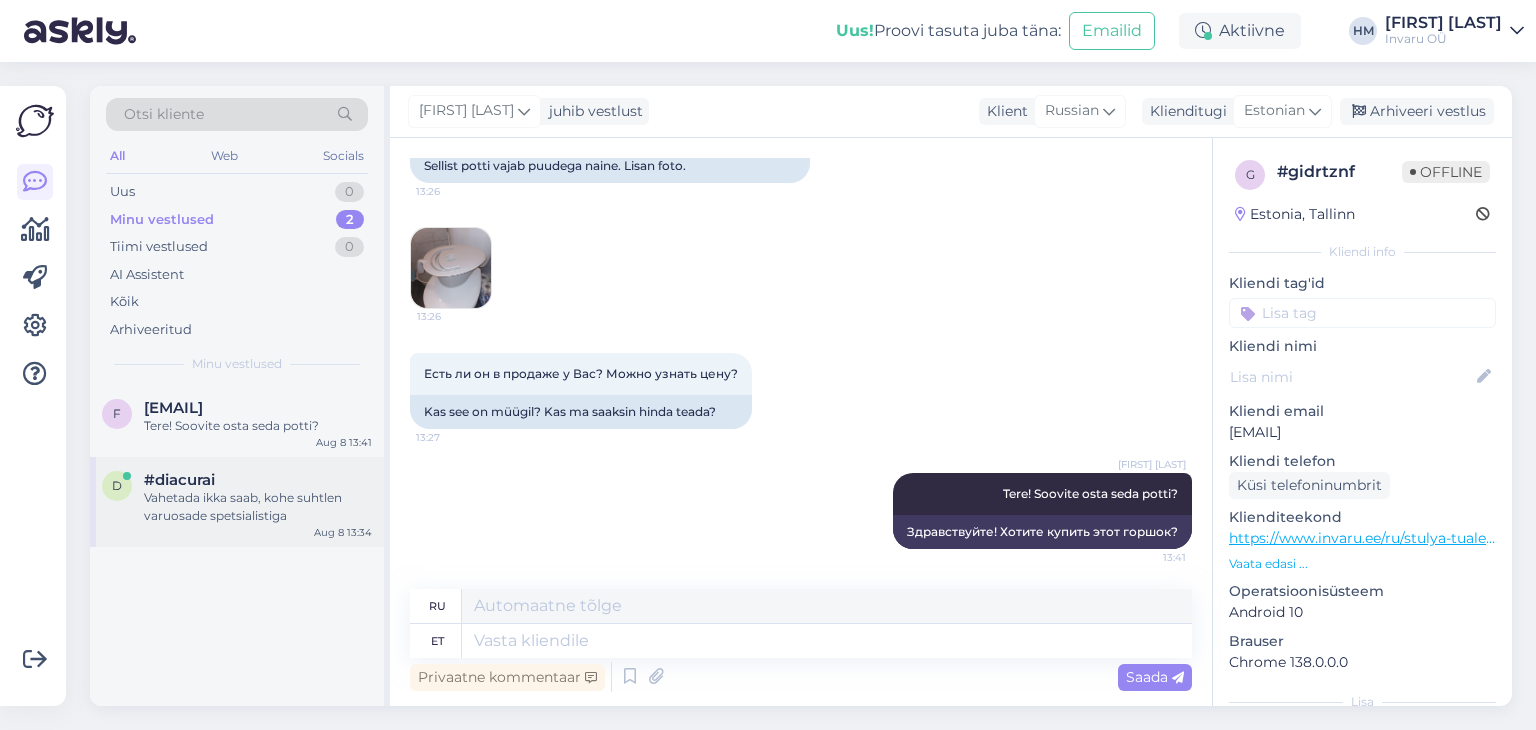 click on "Vahetada ikka saab, kohe suhtlen varuosade spetsialistiga" at bounding box center (258, 507) 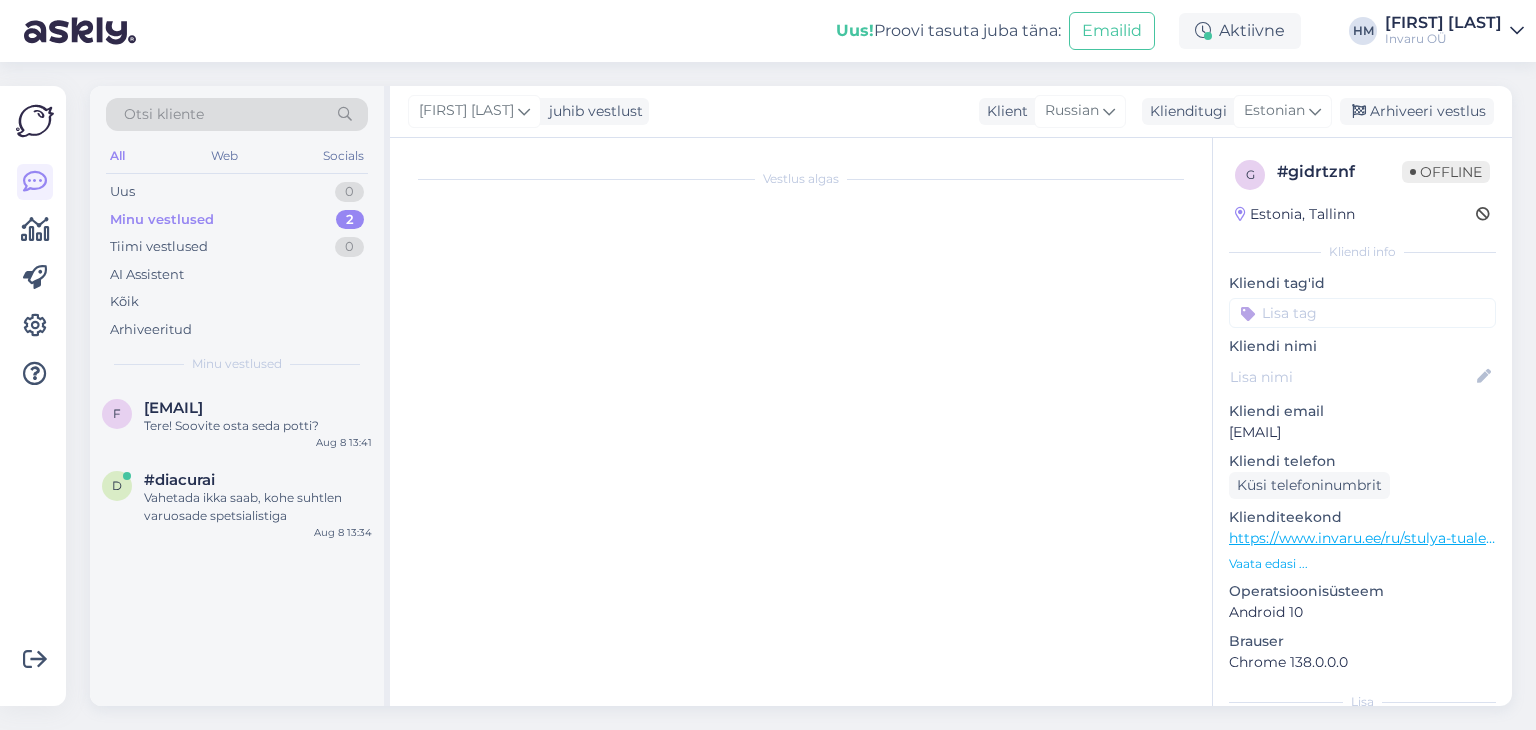 scroll, scrollTop: 2722, scrollLeft: 0, axis: vertical 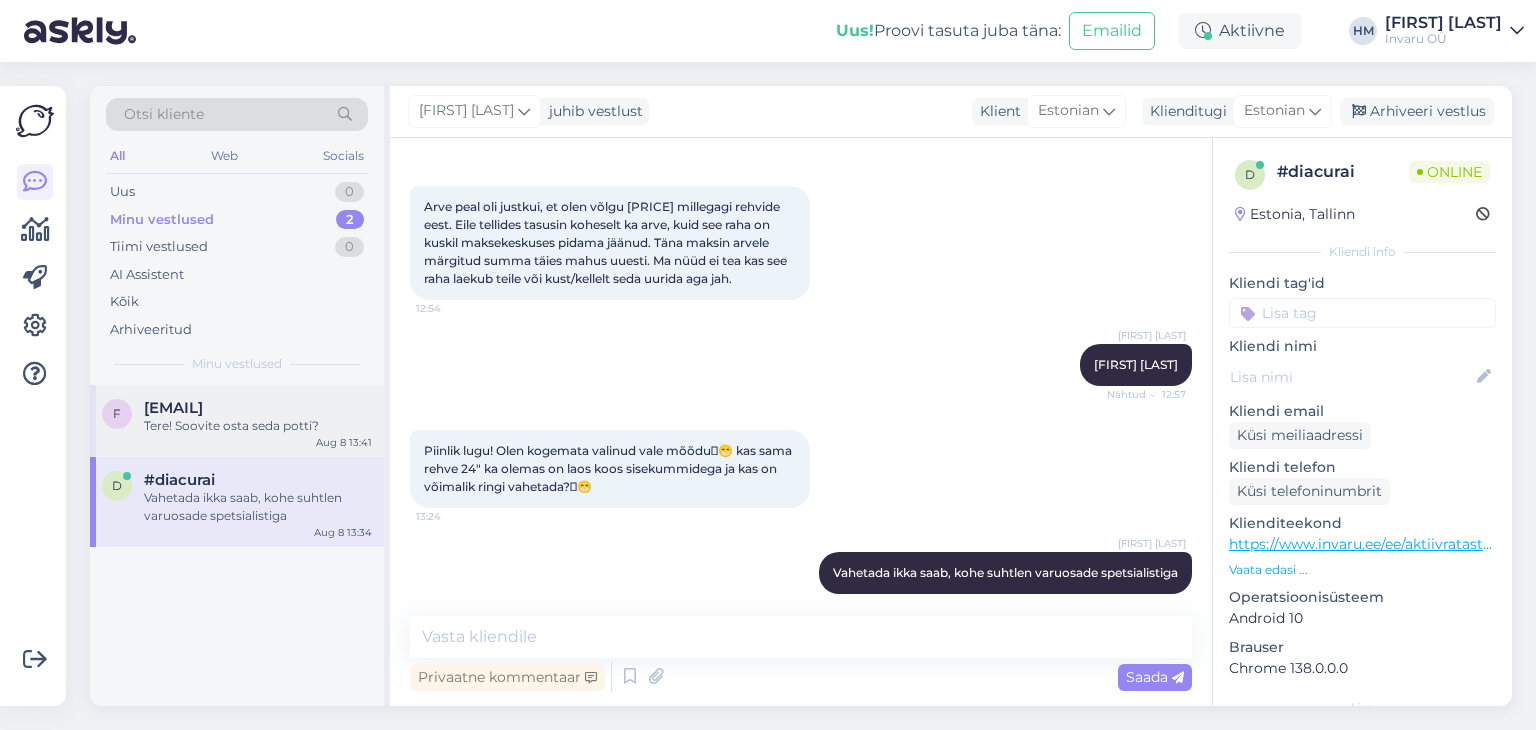 drag, startPoint x: 191, startPoint y: 405, endPoint x: 209, endPoint y: 413, distance: 19.697716 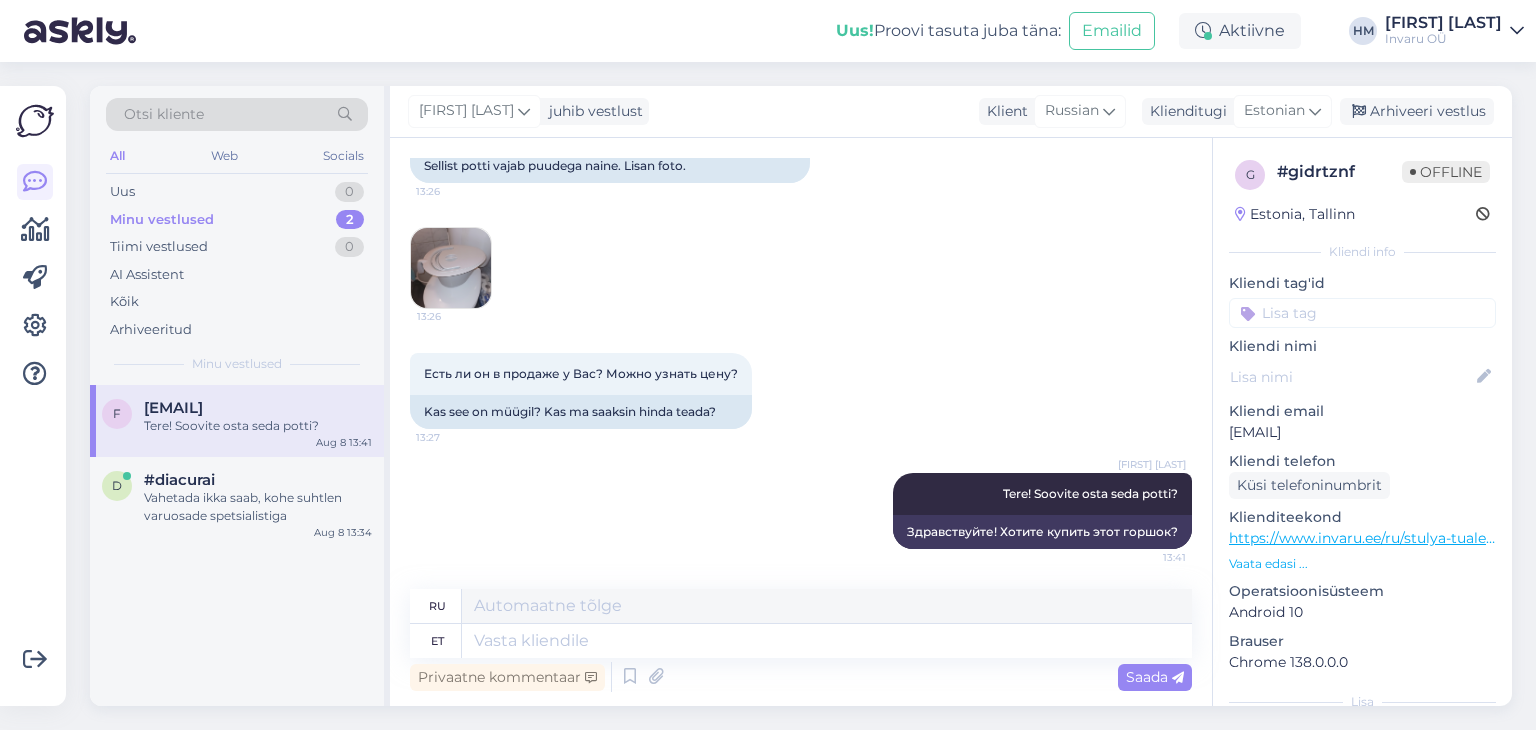 drag, startPoint x: 1440, startPoint y: 427, endPoint x: 1220, endPoint y: 446, distance: 220.81892 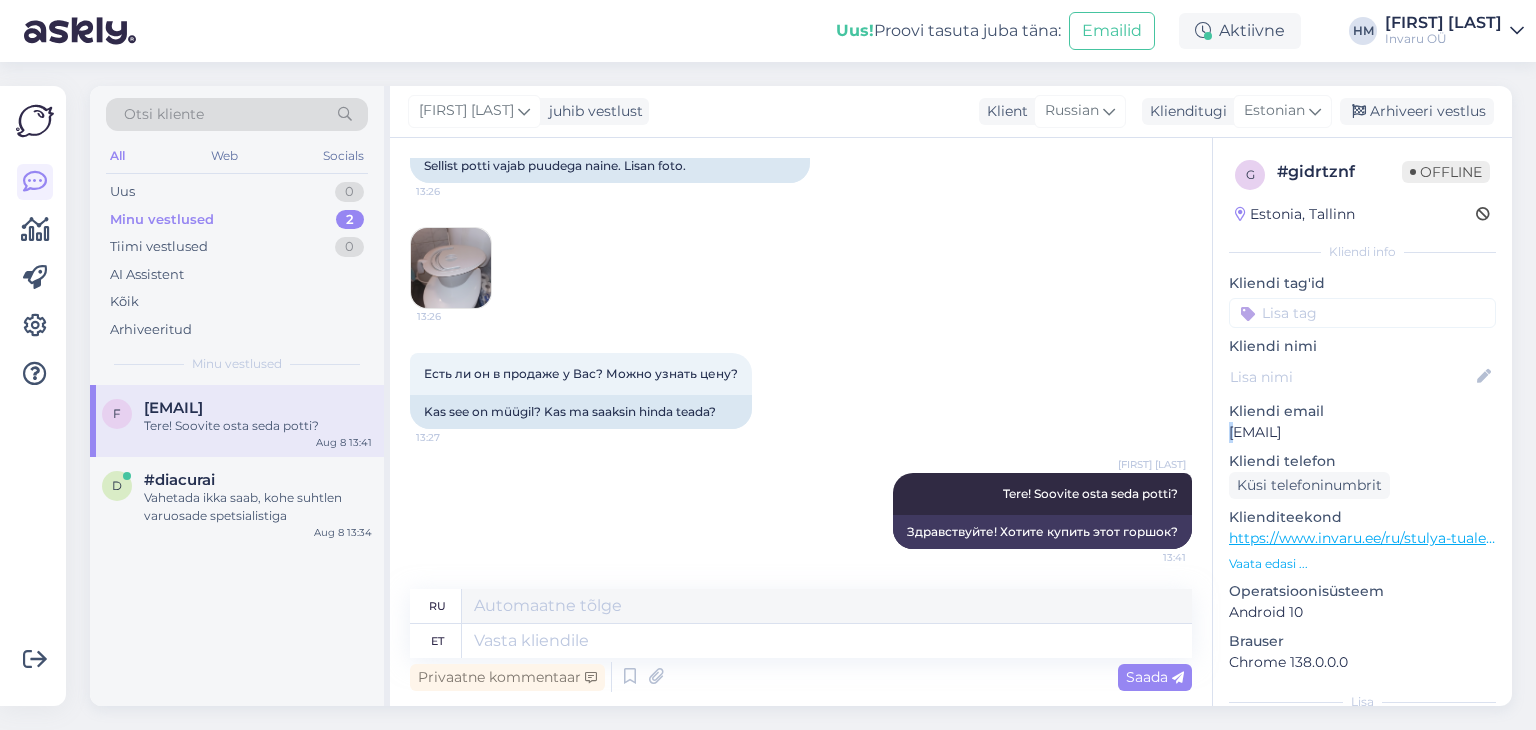 click on "Nähtud ✓ 16:21 Estonia, Tallinn Kliendi info Kliendi tag'id Kliendi nimi Kliendi email [EMAIL] Kliendi telefon Küsi telefoninumbrit Klienditeekond [URL] Vaata edasi ... Operatsioonisüsteem Android [NUMBER] Brauser Chrome [NUMBER].0.0.0 Lisa Märkmed" at bounding box center (1362, 549) 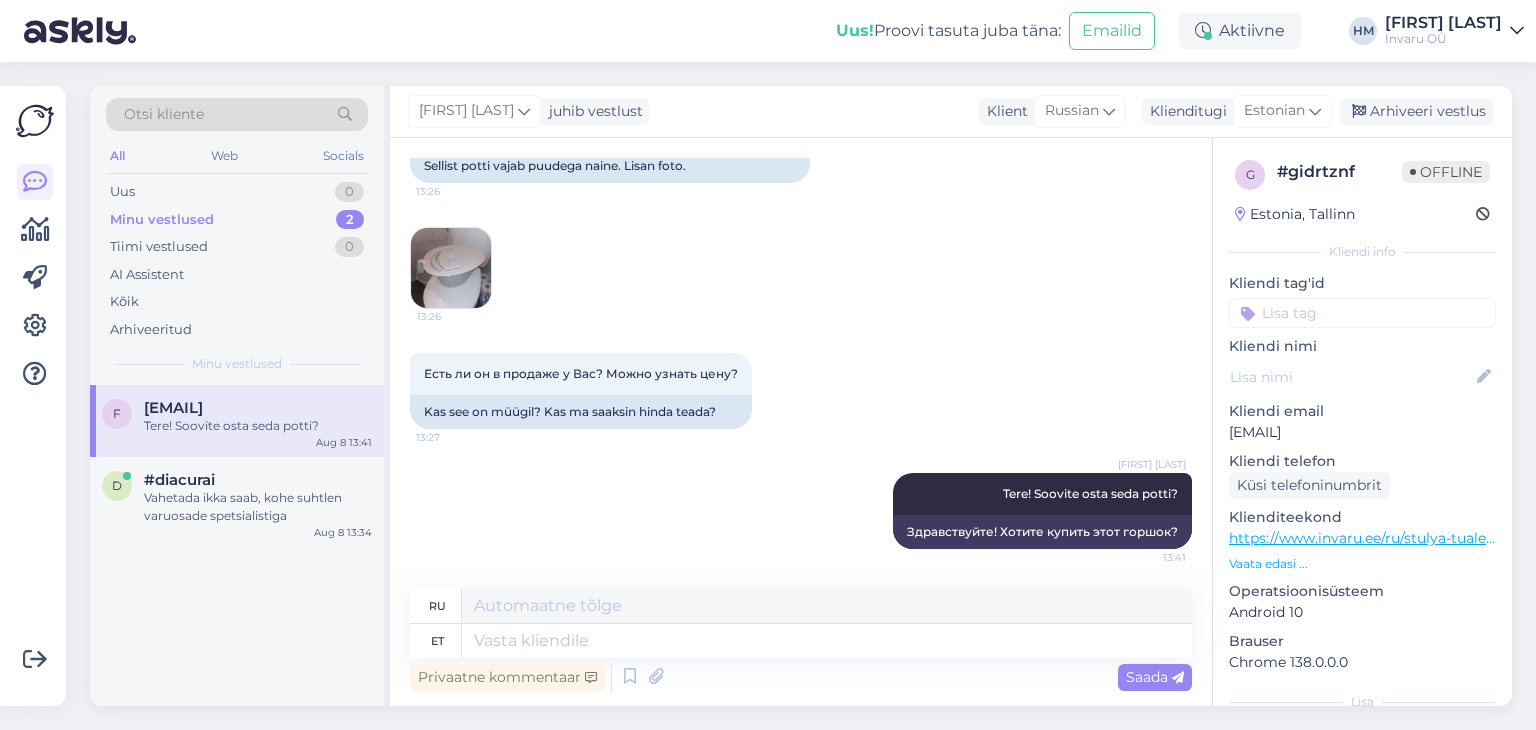 click on "[EMAIL]" at bounding box center [1362, 432] 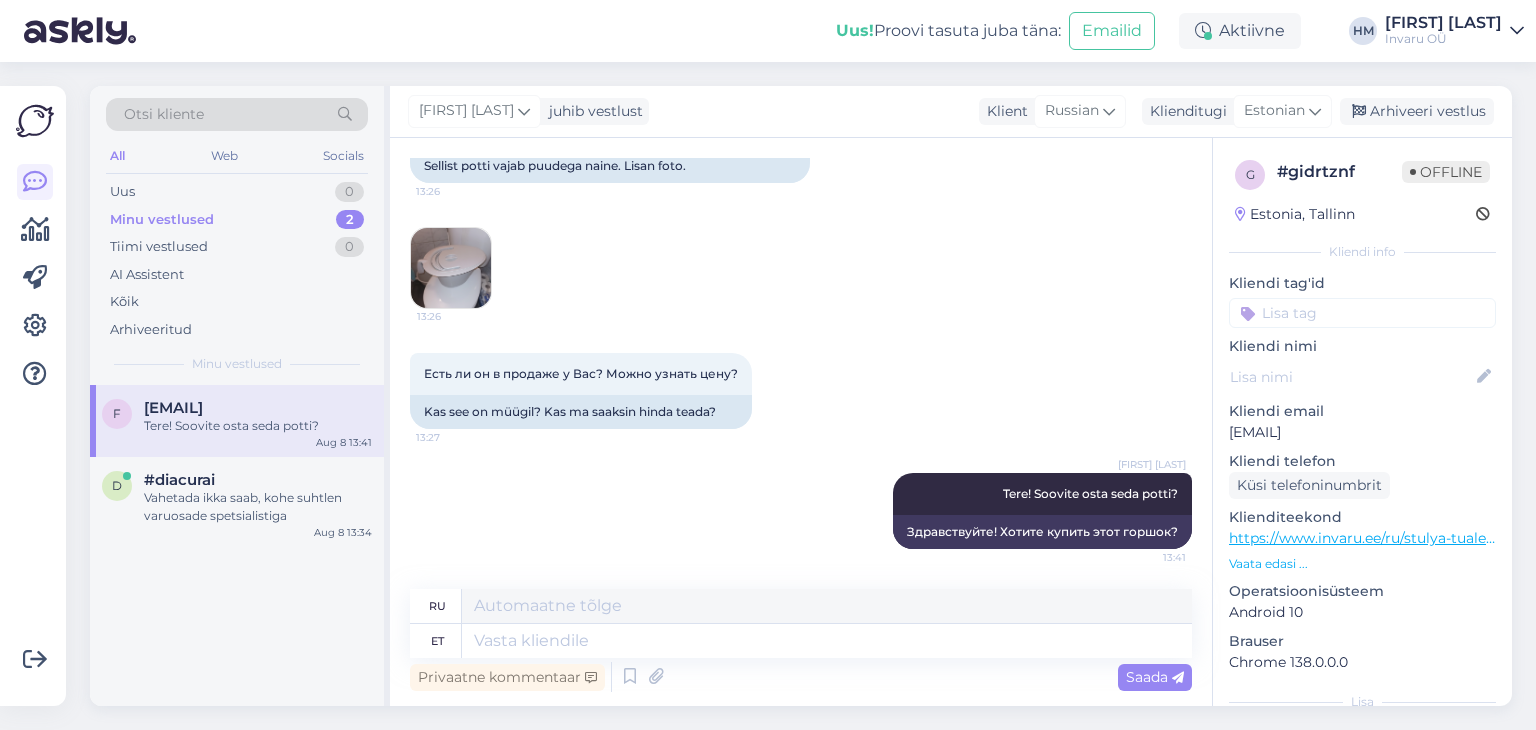 drag, startPoint x: 1438, startPoint y: 433, endPoint x: 1227, endPoint y: 435, distance: 211.00948 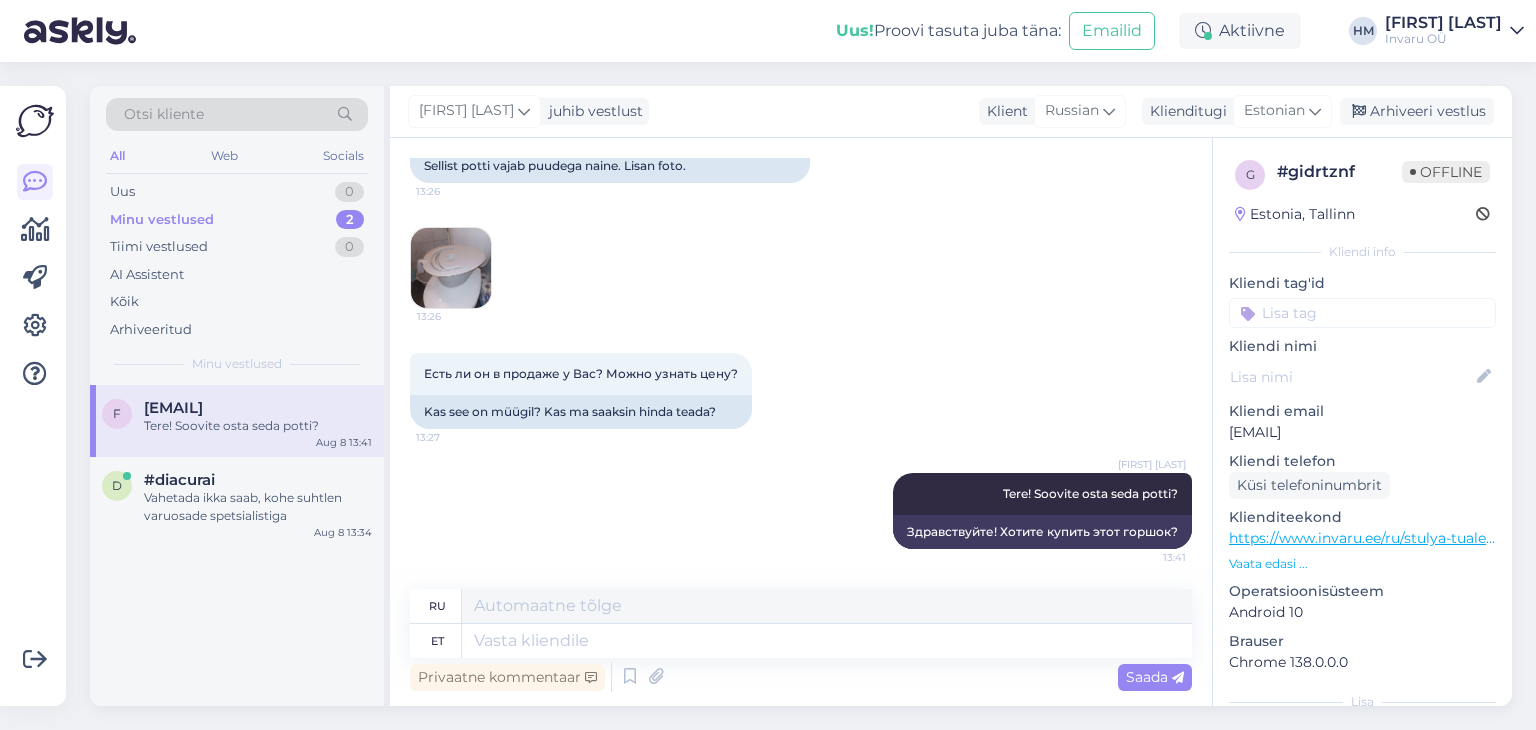 click on "Nähtud ✓ 16:21 Estonia, Tallinn Kliendi info Kliendi tag'id Kliendi nimi Kliendi email [EMAIL] Kliendi telefon Küsi telefoninumbrit Klienditeekond [URL] Vaata edasi ... Operatsioonisüsteem Android [NUMBER] Brauser Chrome [NUMBER].0.0.0 Lisa Märkmed" at bounding box center [1362, 549] 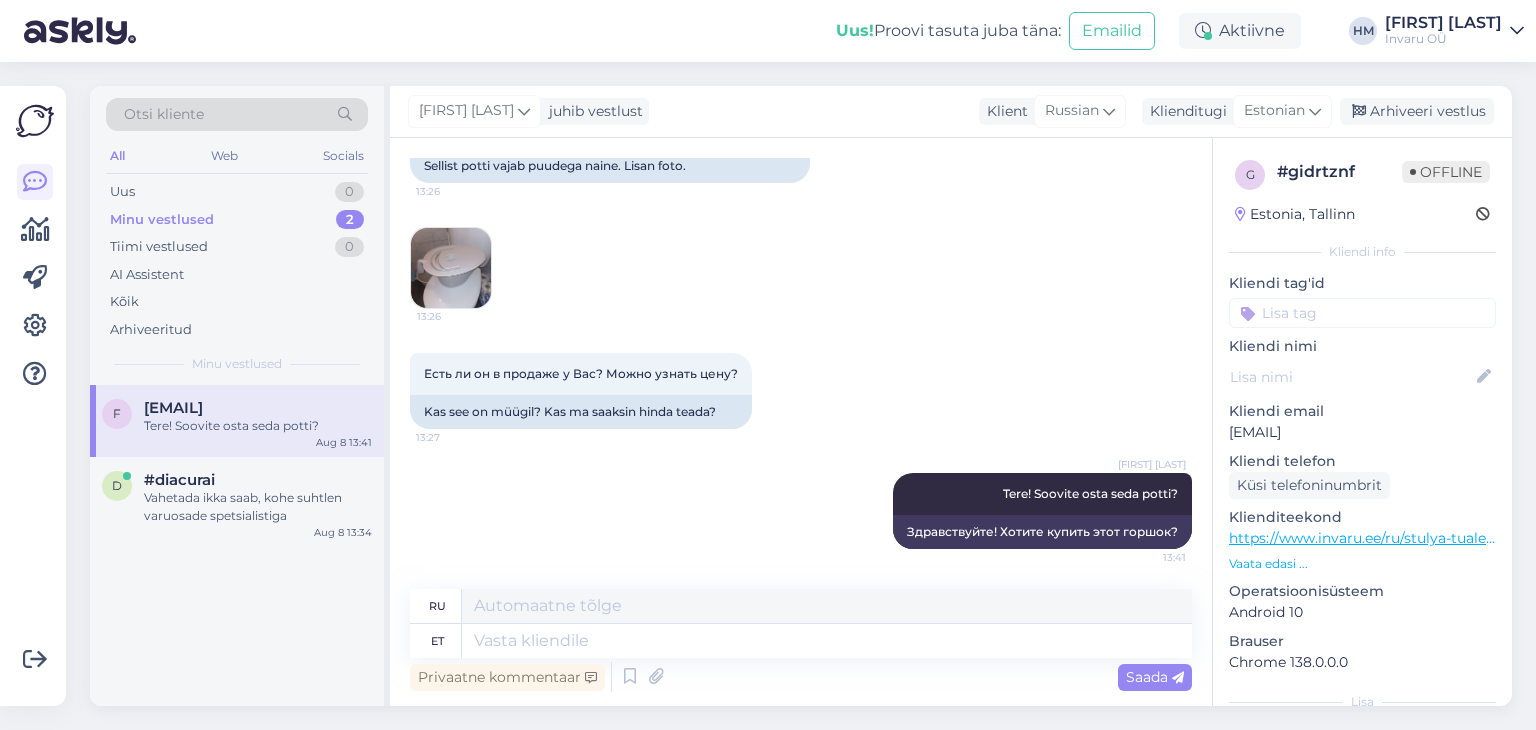 copy on "[EMAIL]" 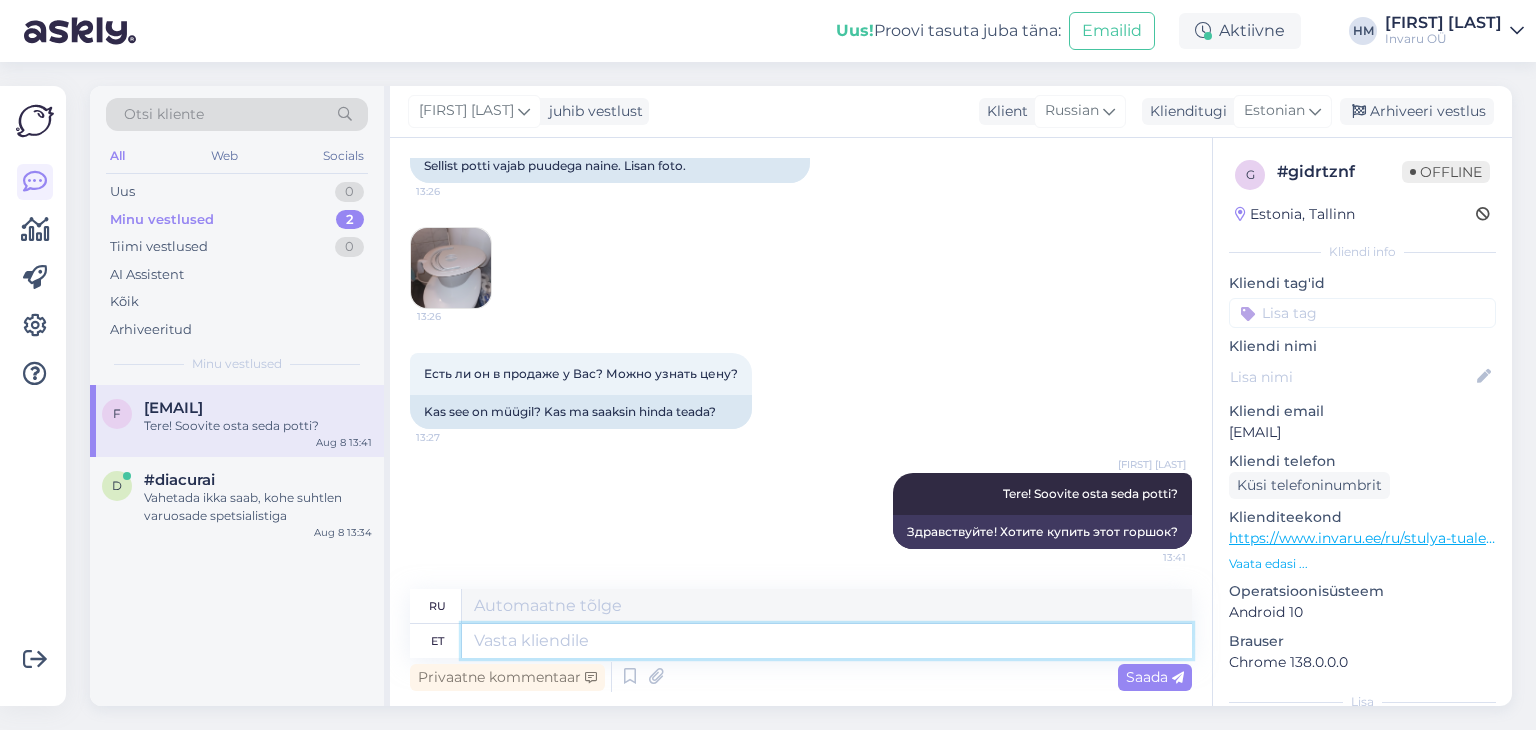 click at bounding box center [827, 641] 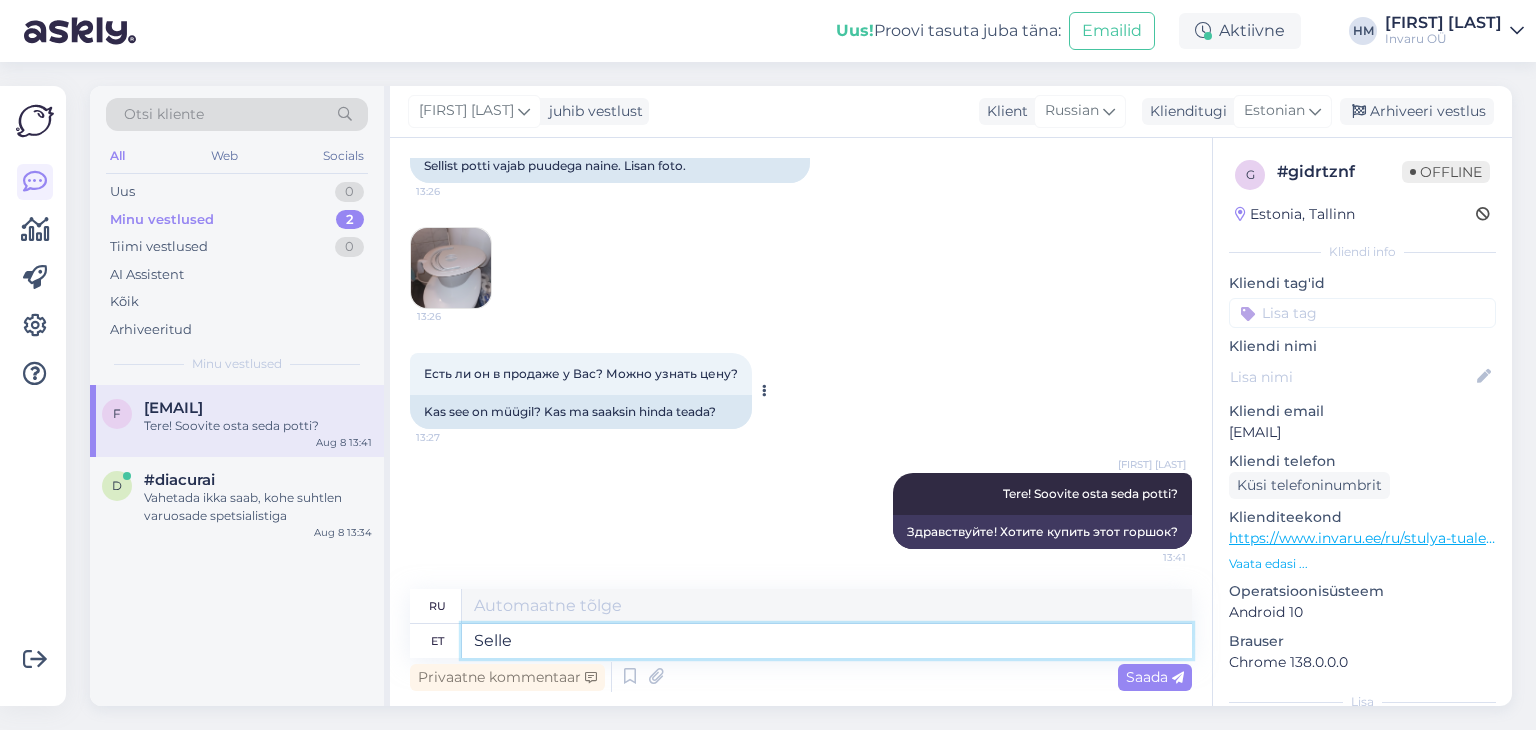type on "Selle" 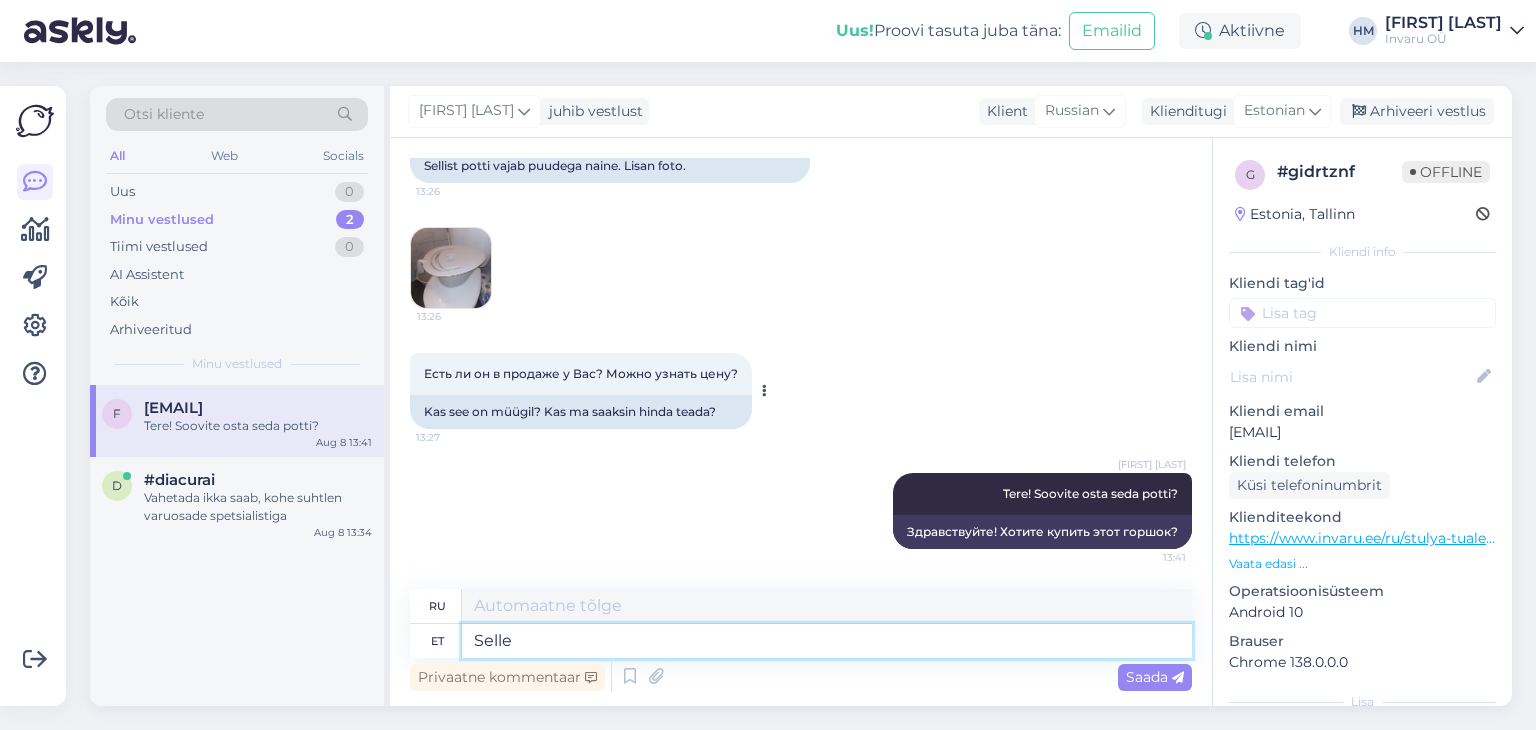 type on "Этот" 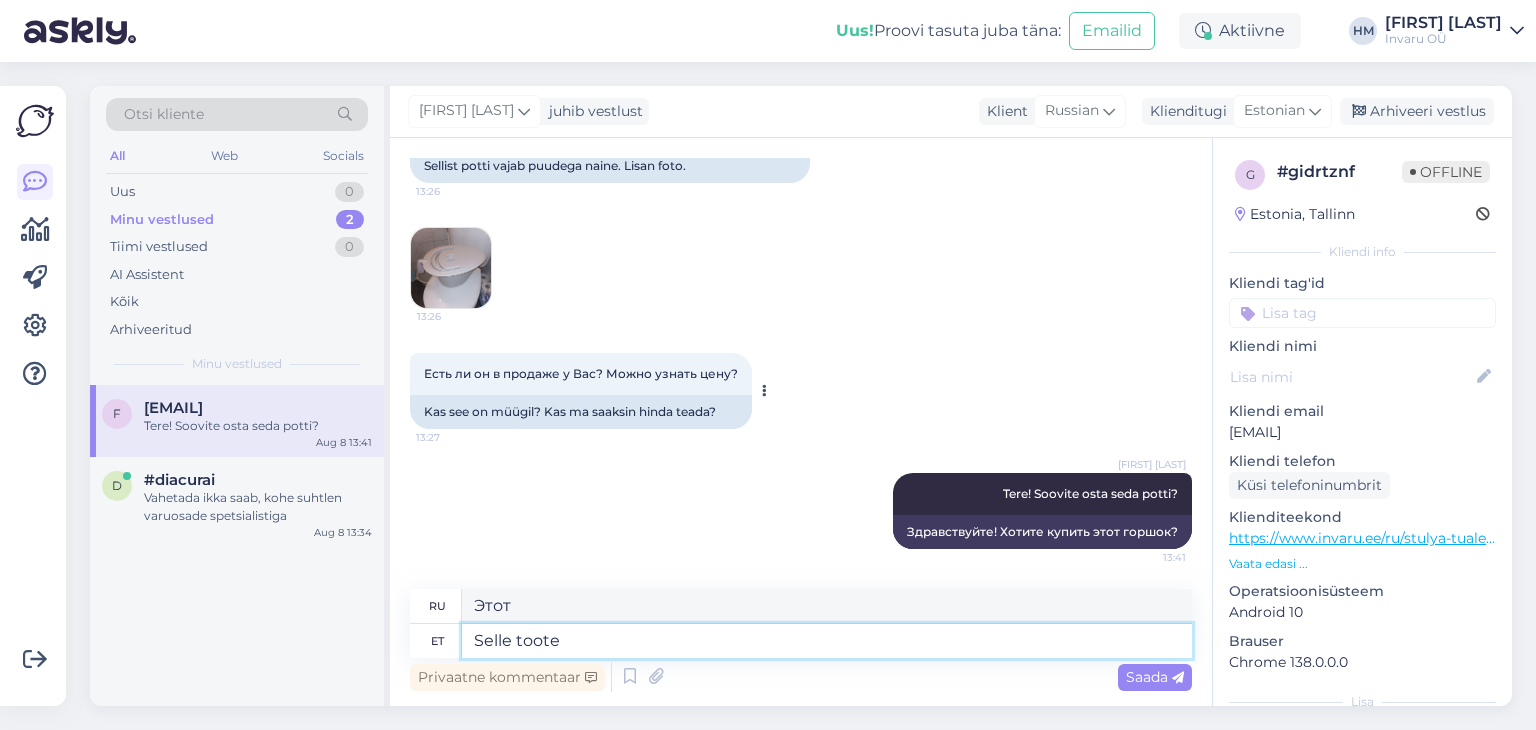 type on "Selle toote" 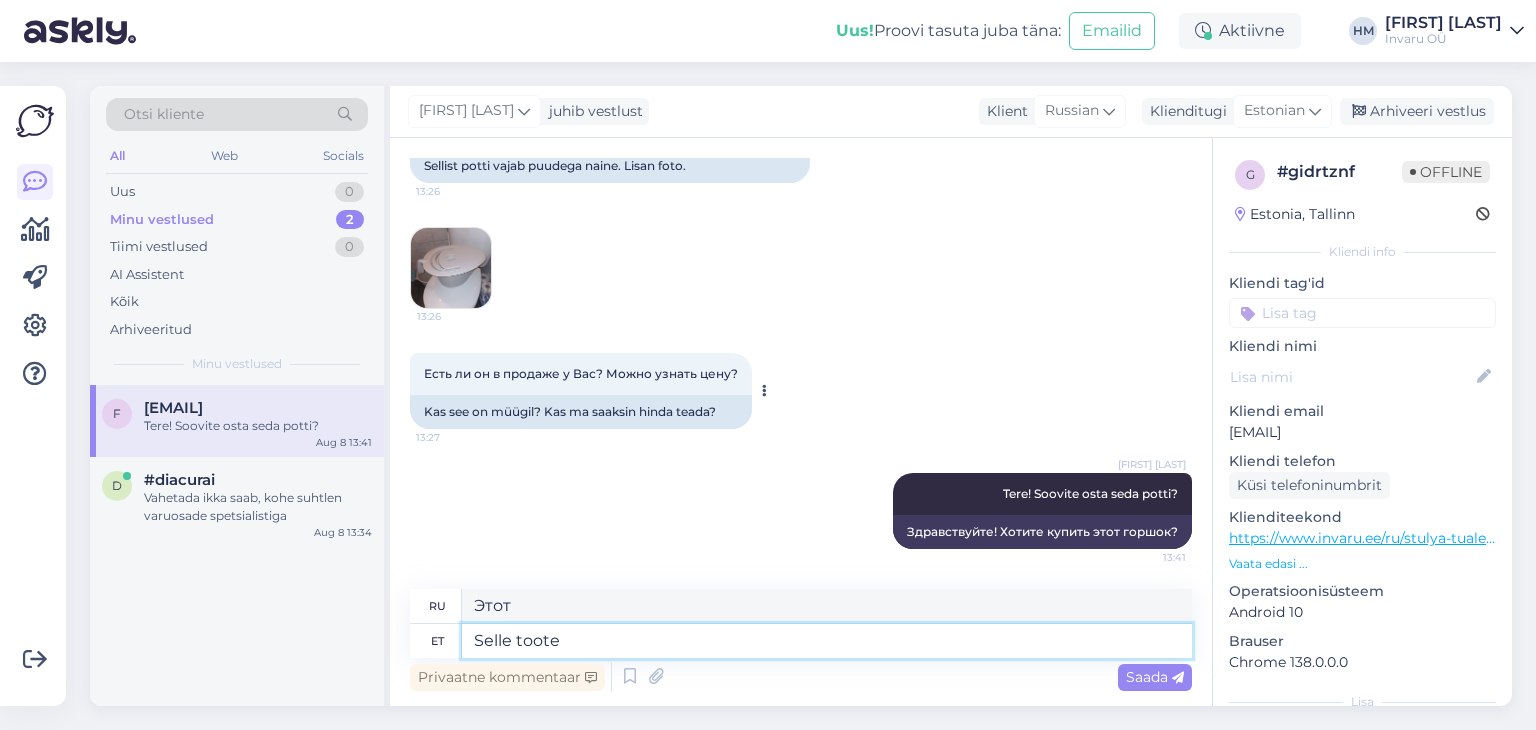 type on "Этот продукт" 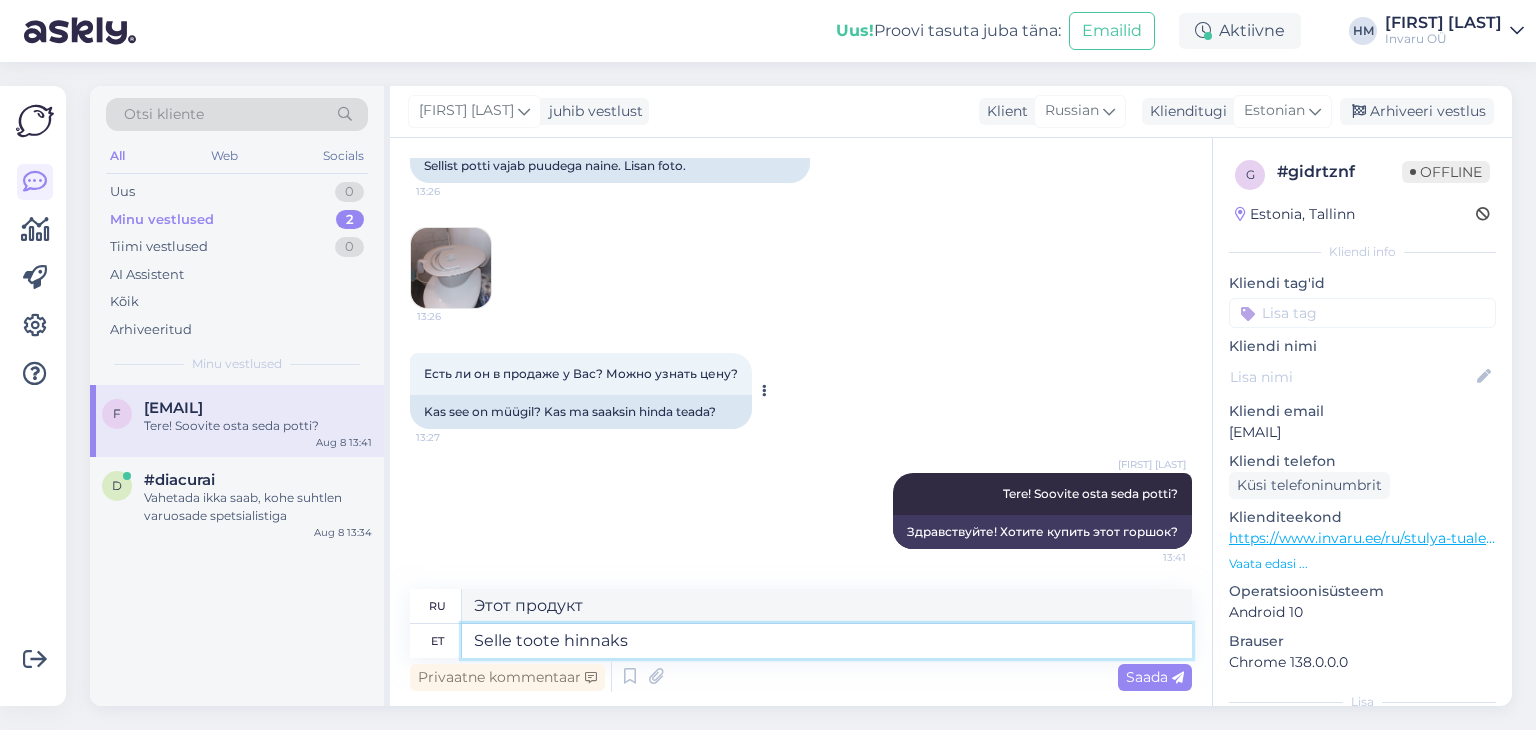 type on "Selle toote hinnaks" 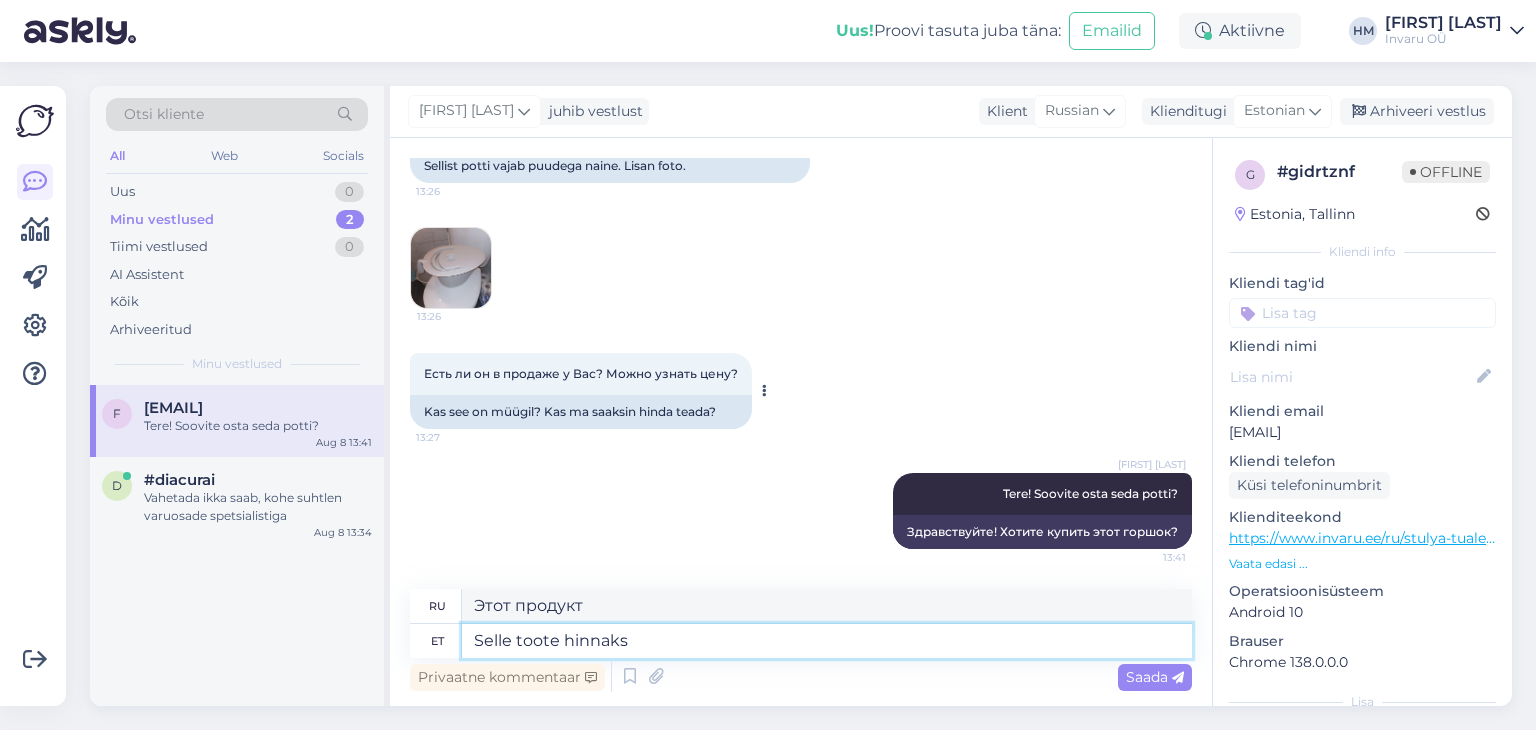 type on "Цена этого продукта" 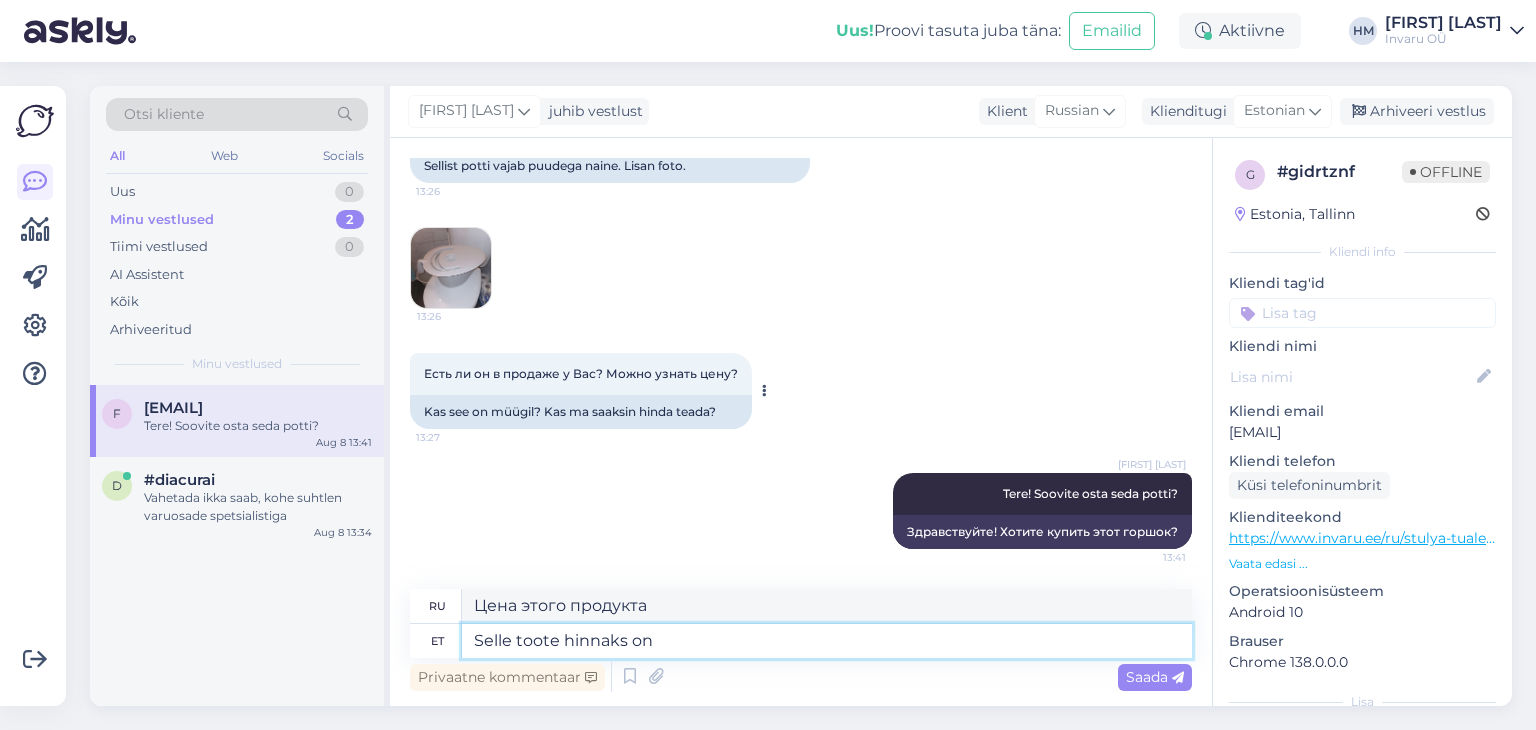 type on "Selle toote hinnaks on" 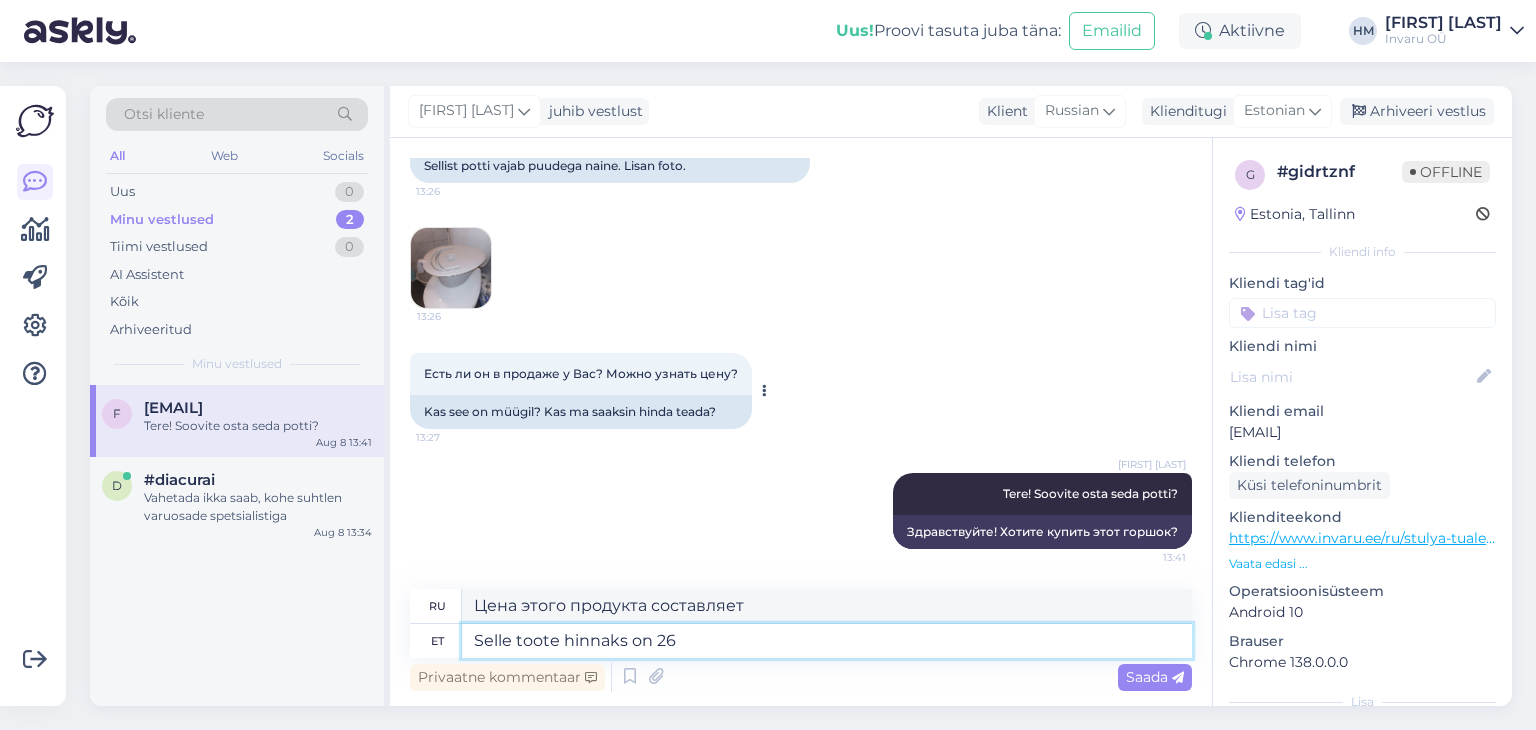 type on "Selle toote hinnaks on 26." 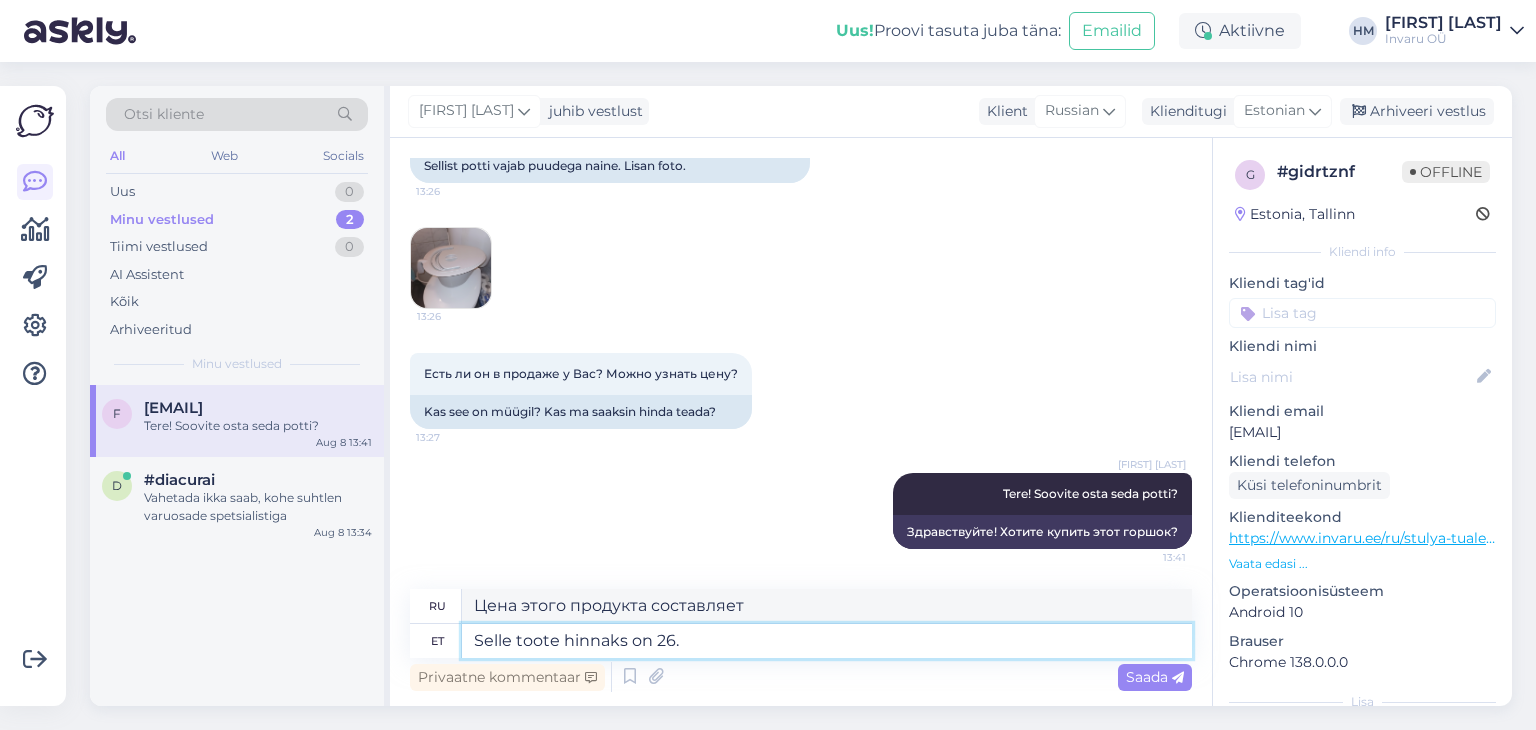 type on "Цена этого товара составляет 26." 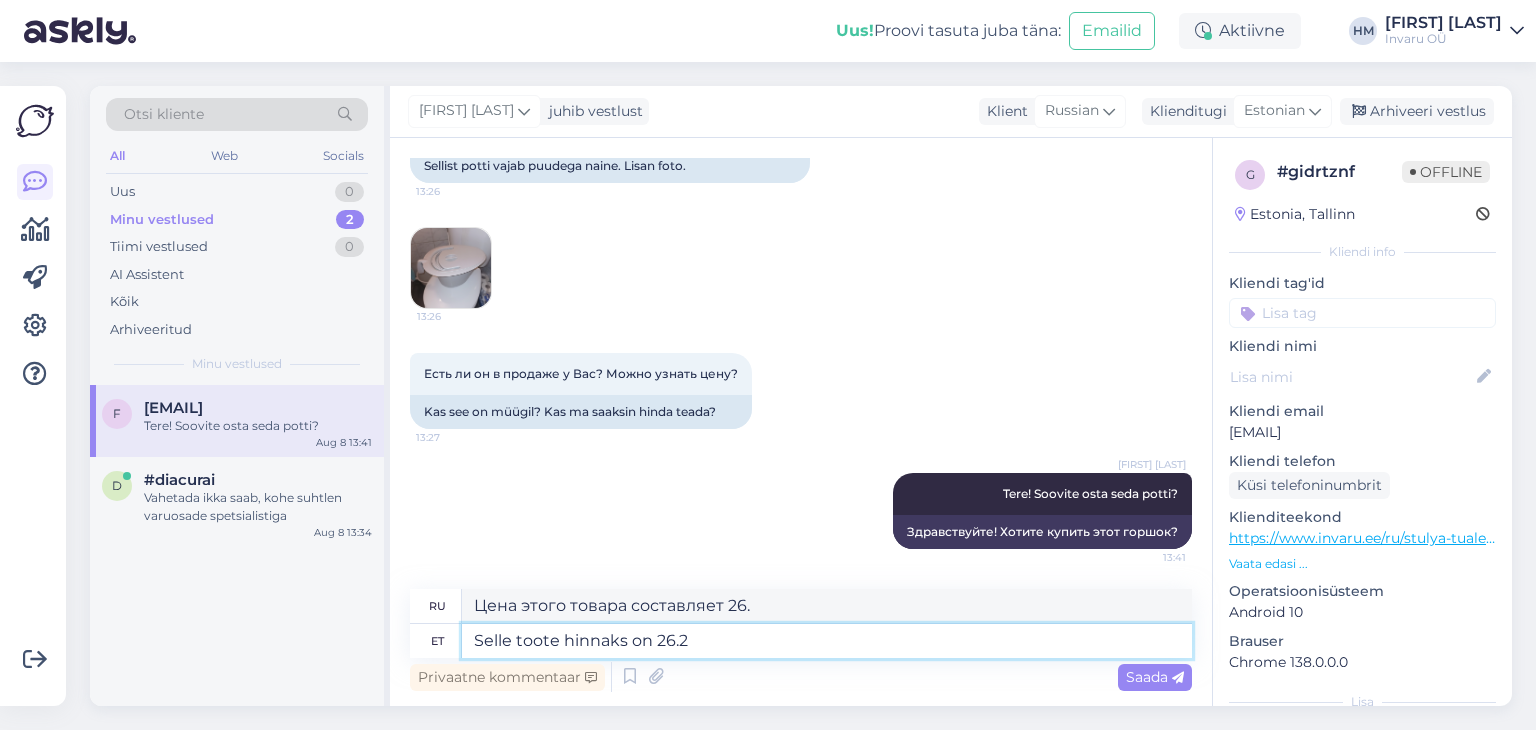 type on "Selle toote hinnaks on [PRICE]" 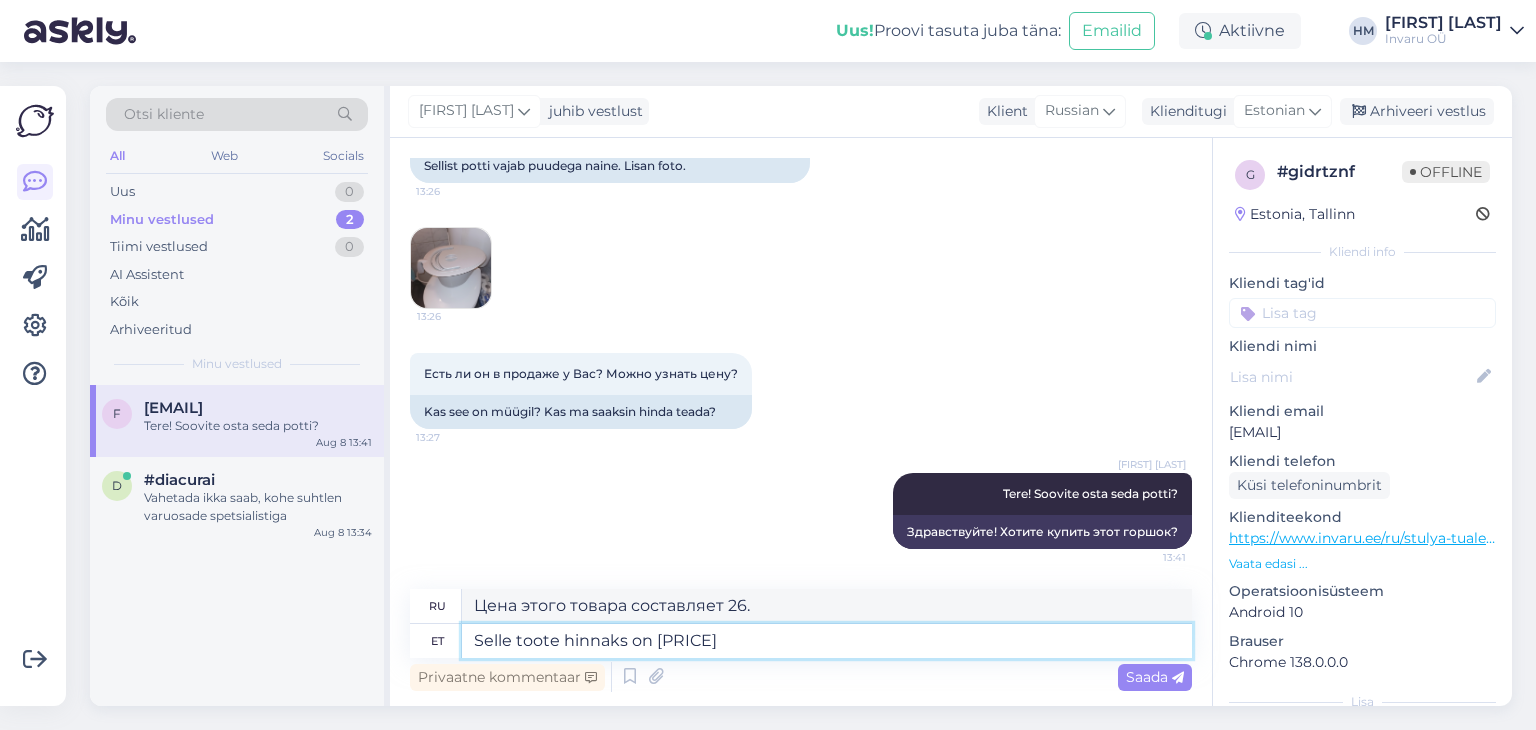type on "Цена этого продукта 26.20" 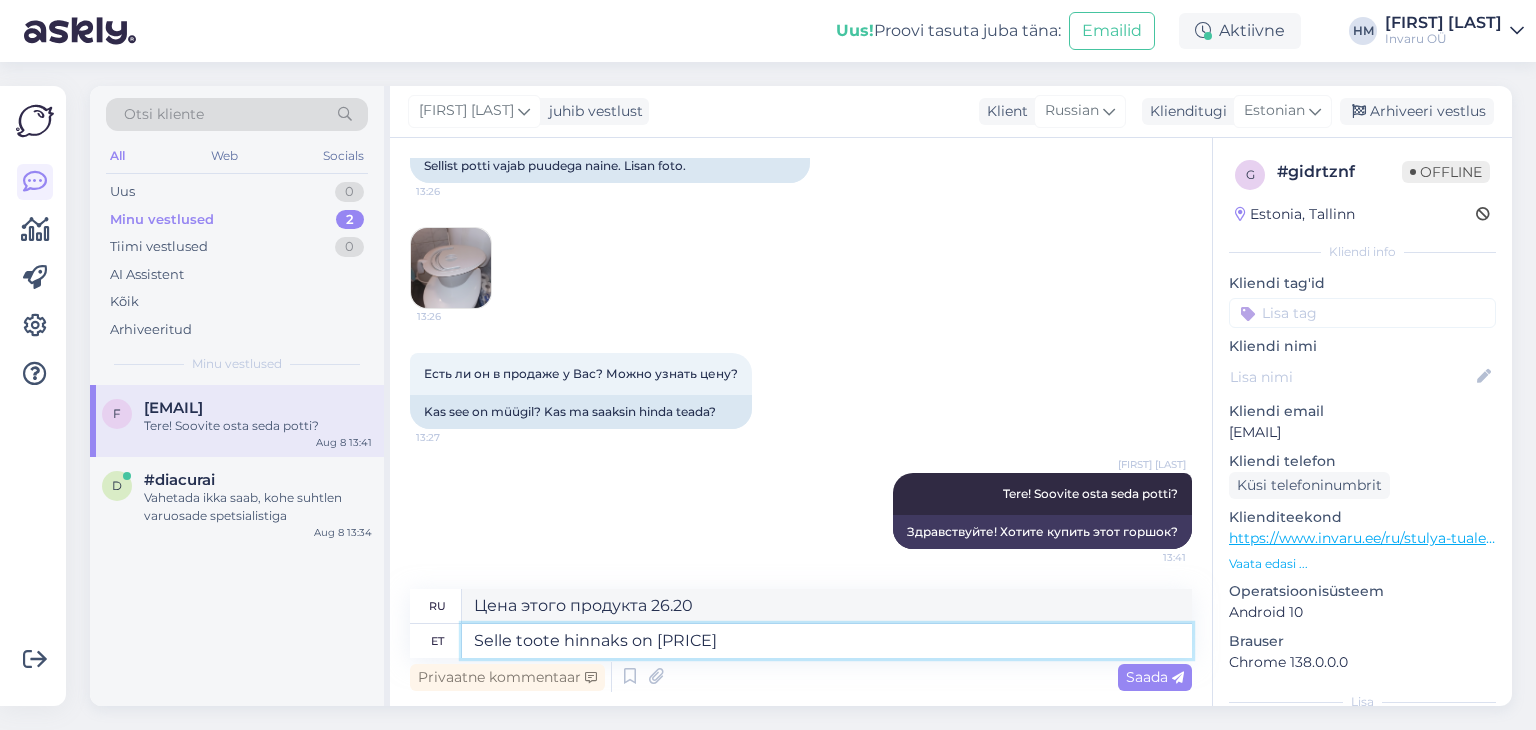 type on "Selle toote hinnaks on [PRICE]€" 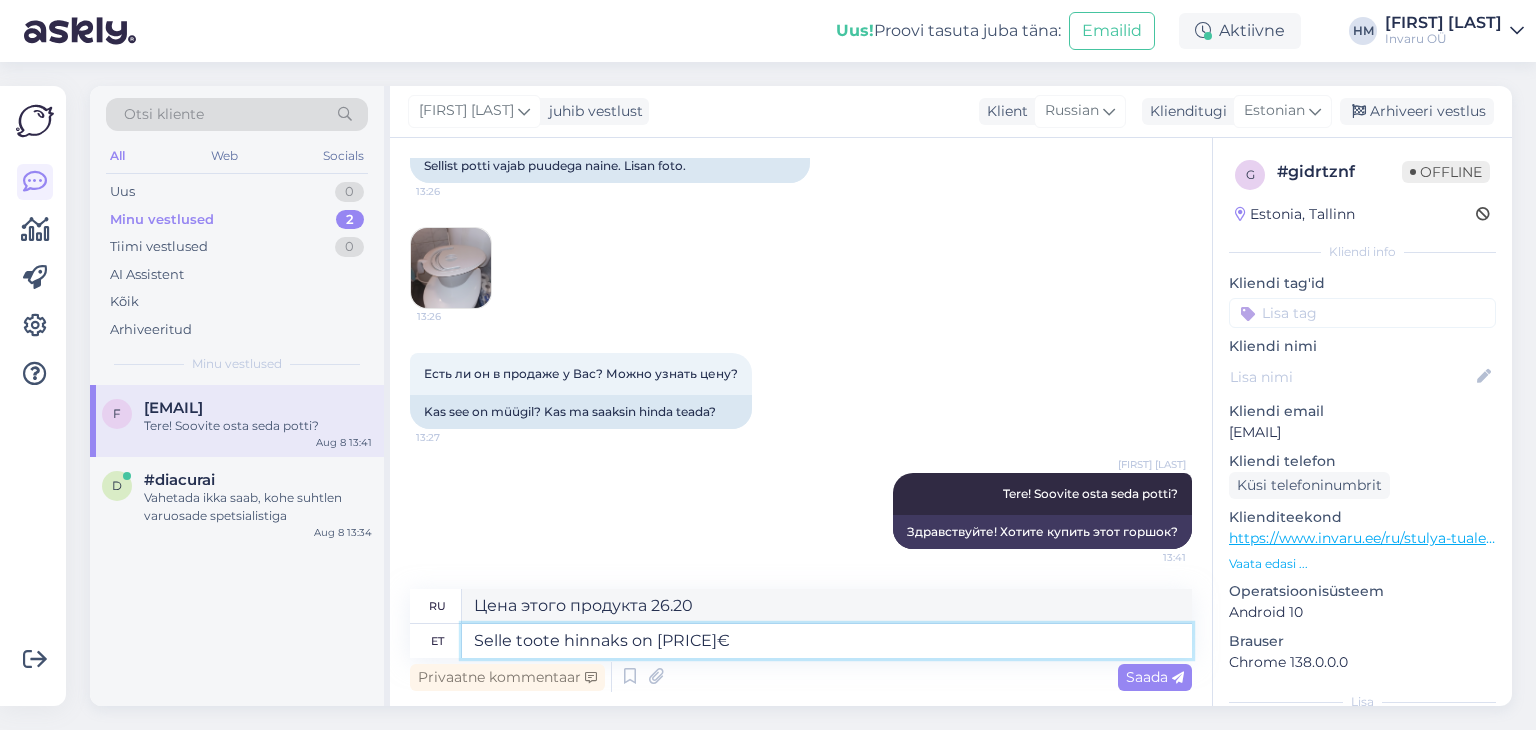 type on "Цена этого товара составляет 26.20 евро." 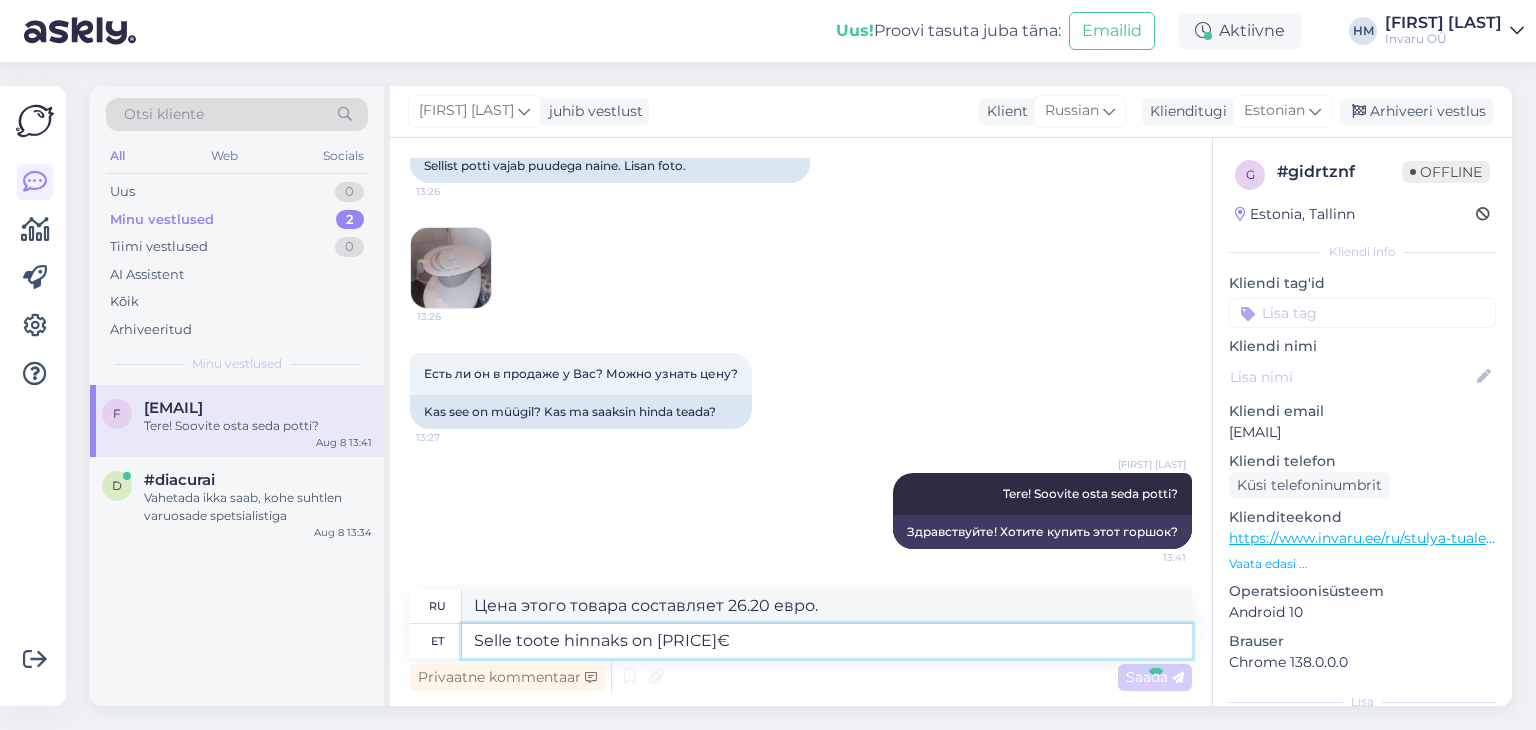 type 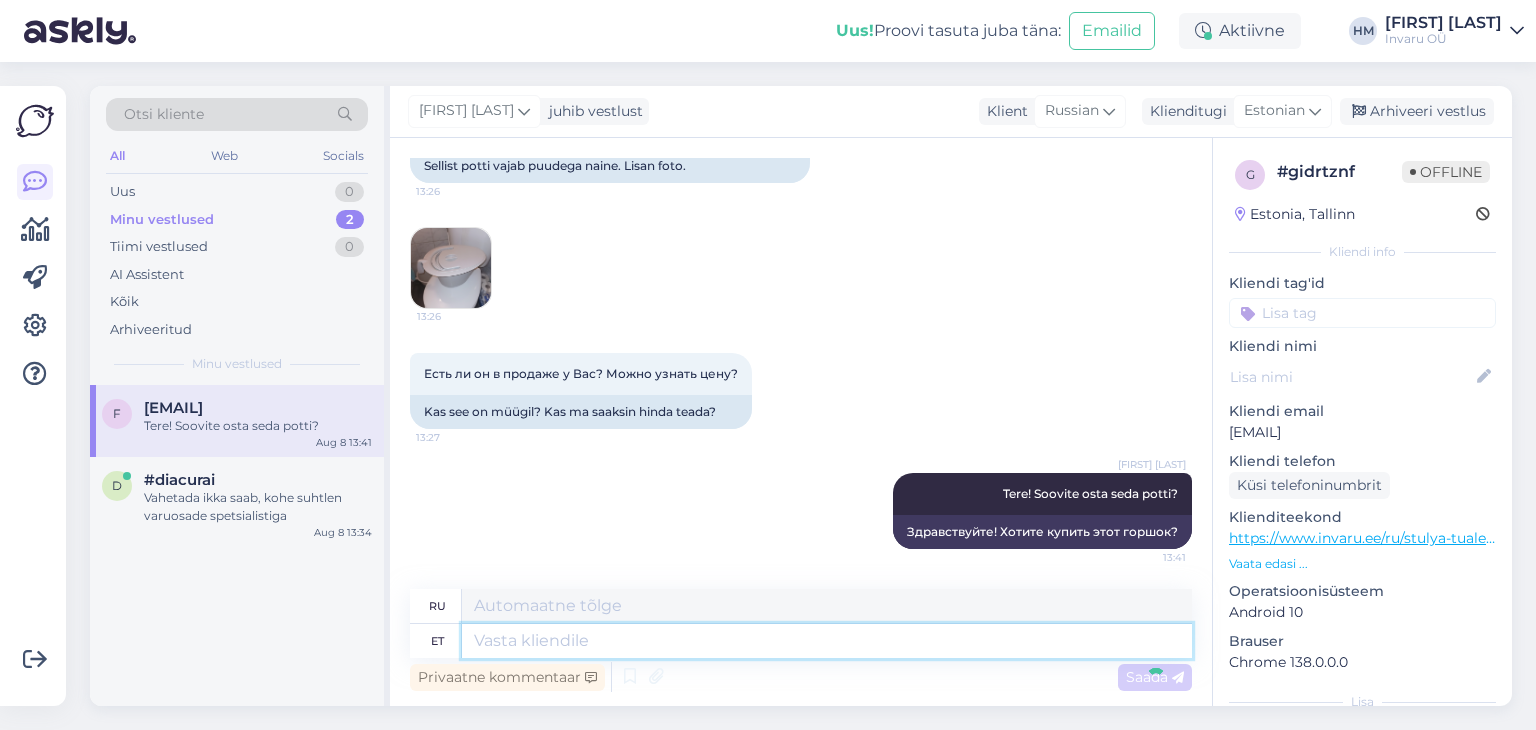 scroll, scrollTop: 415, scrollLeft: 0, axis: vertical 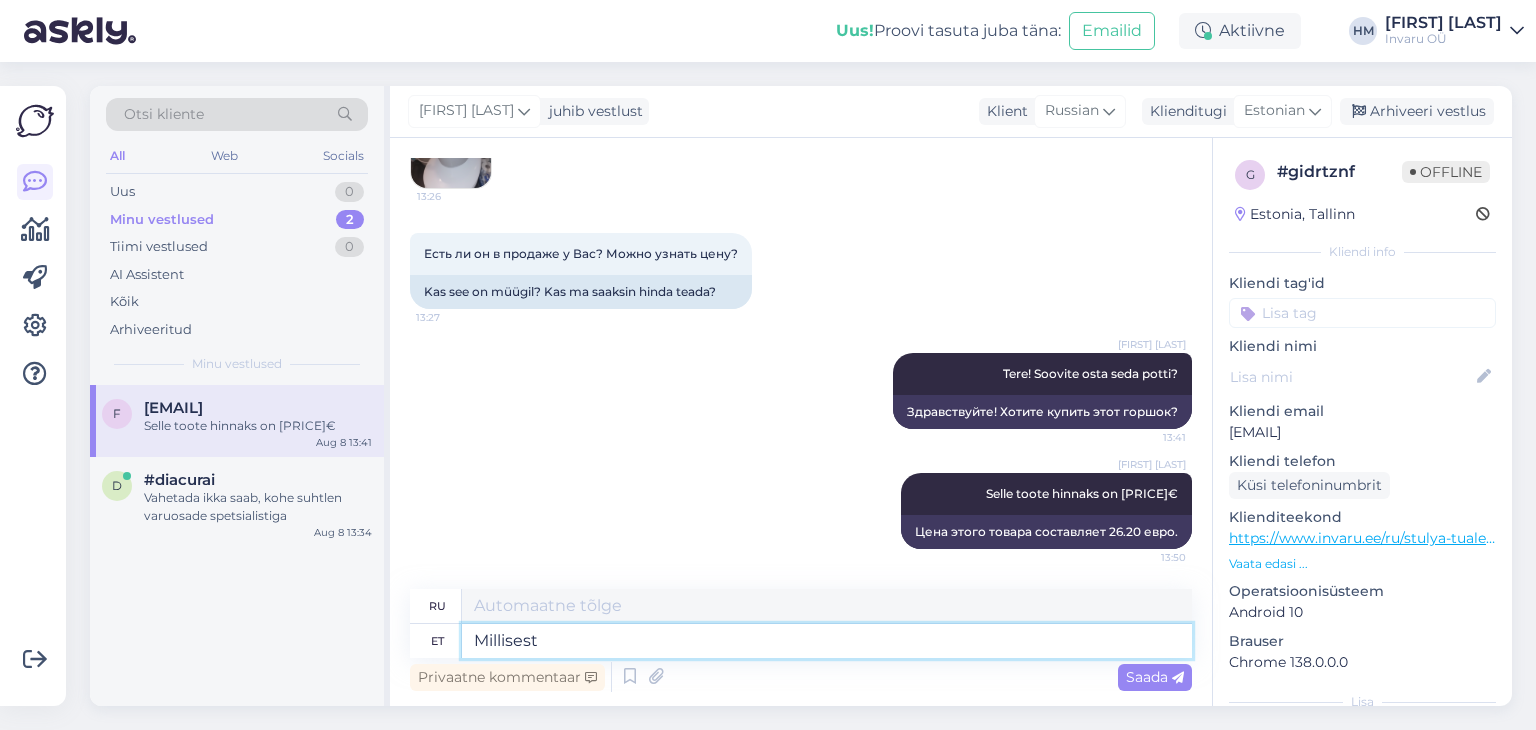 type on "Millisest" 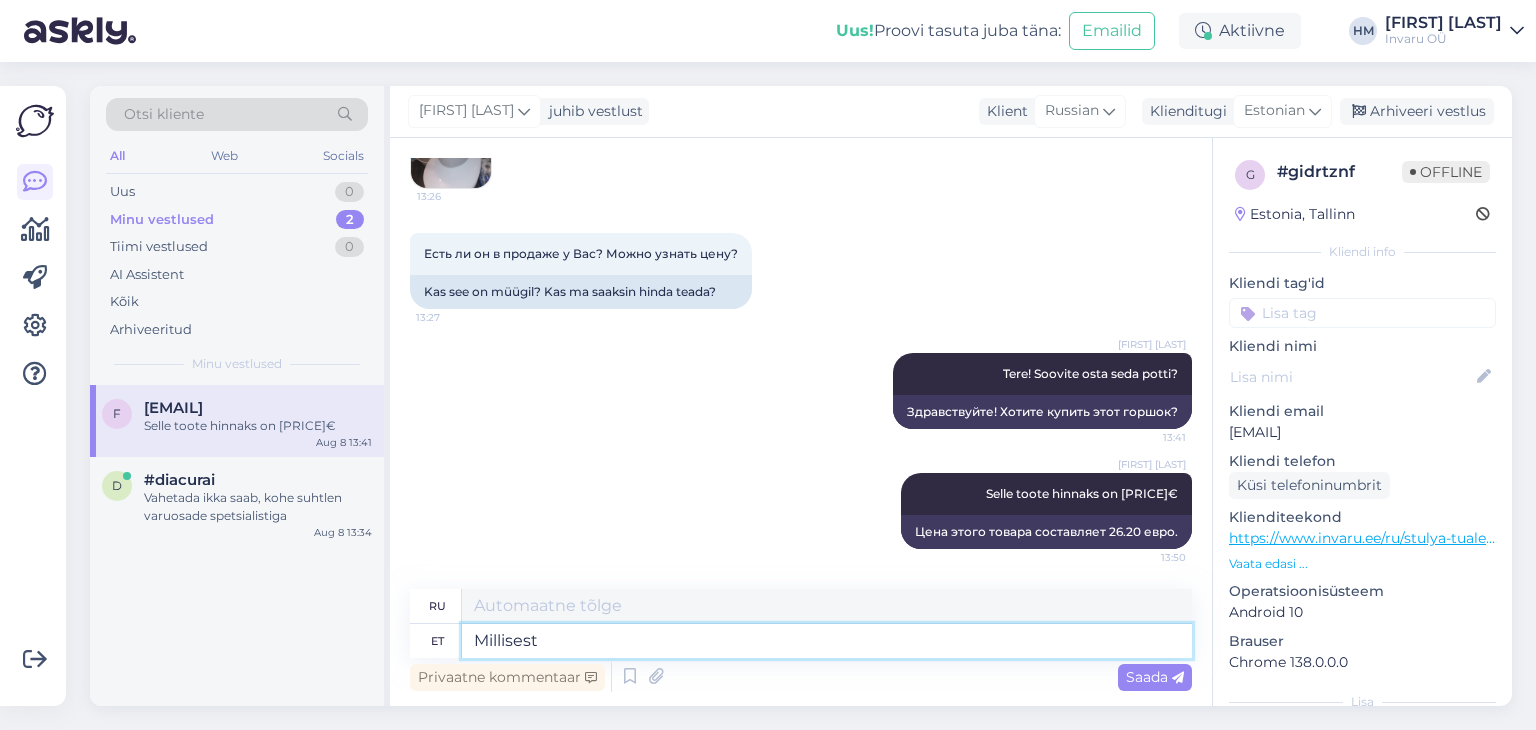 type on "Из которого" 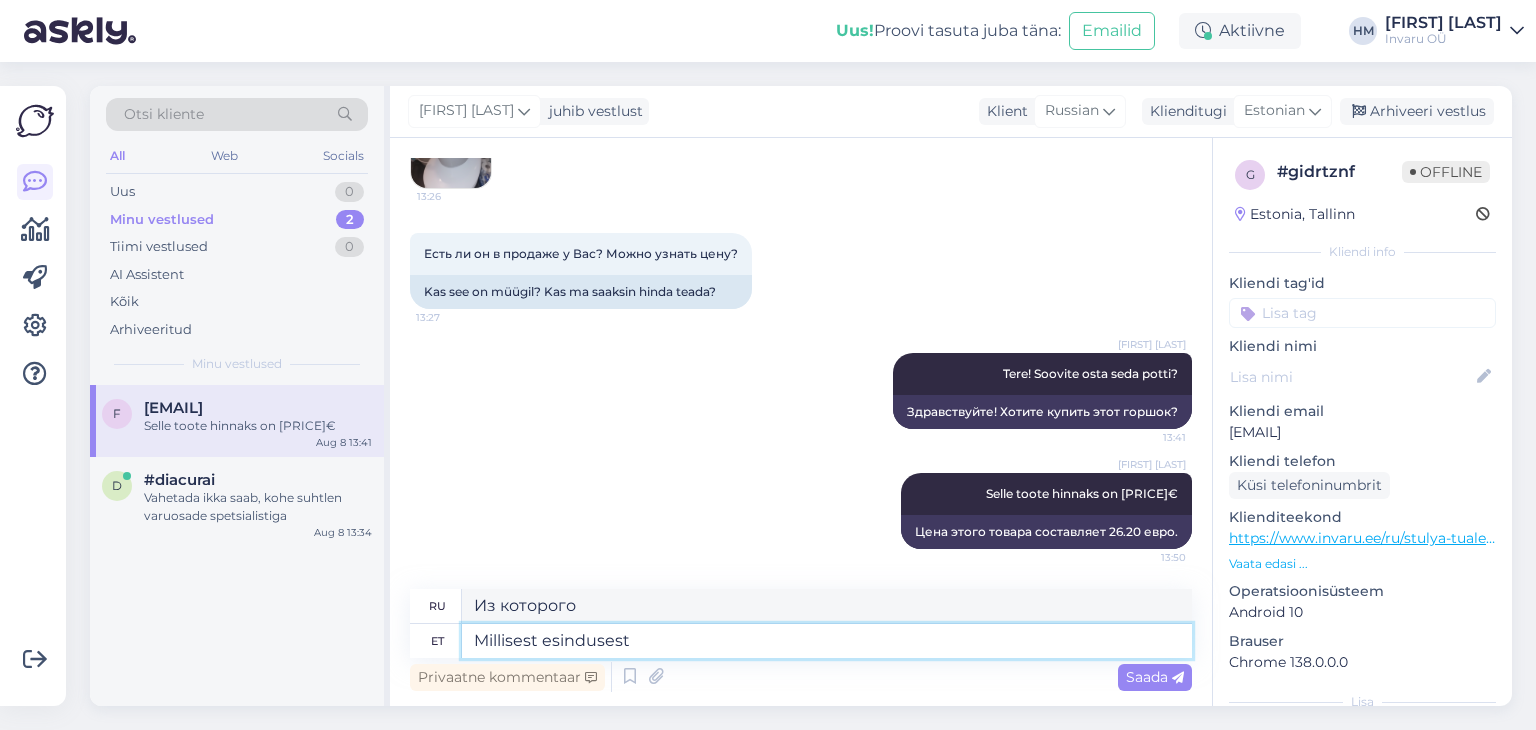 type on "Millisest esindusest" 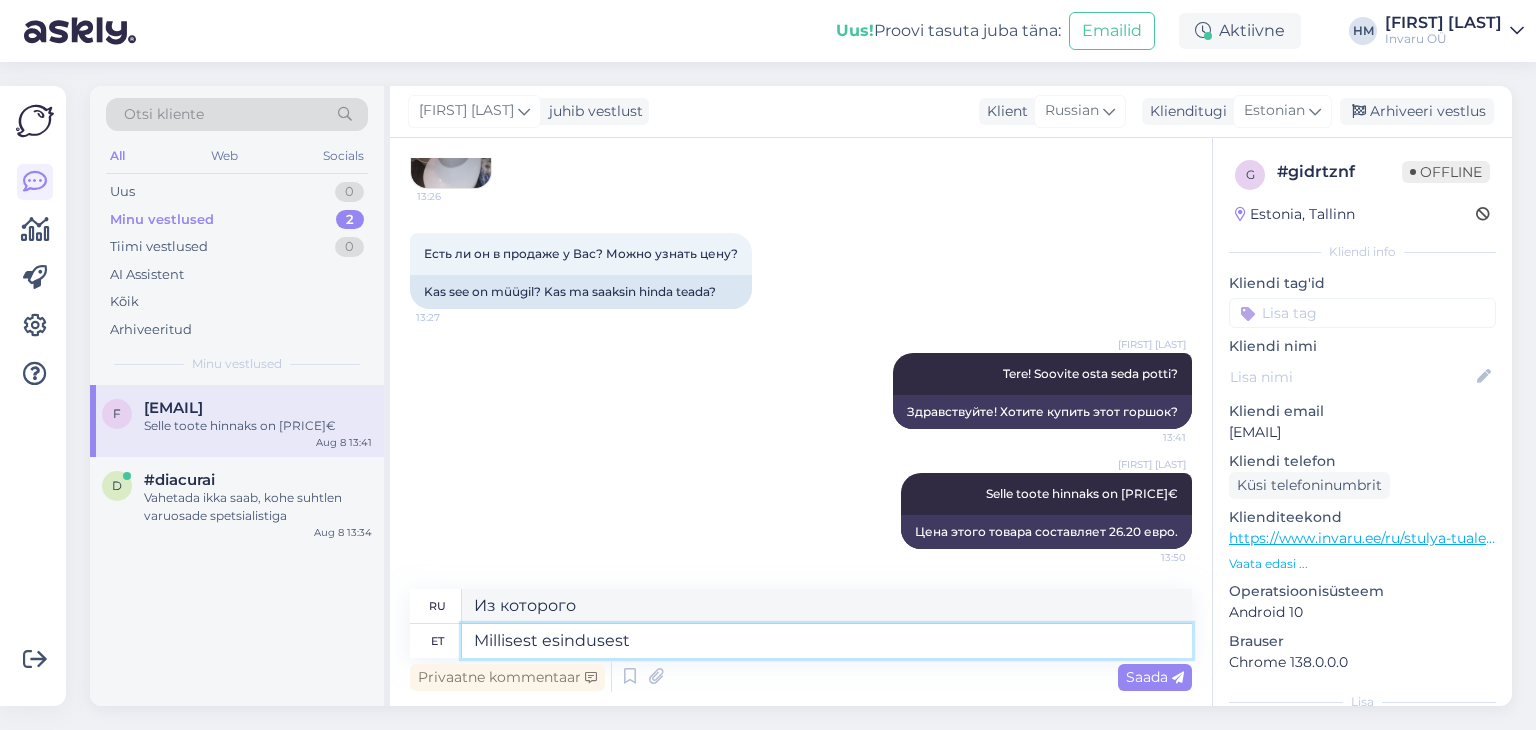 type on "Из какого агентства?" 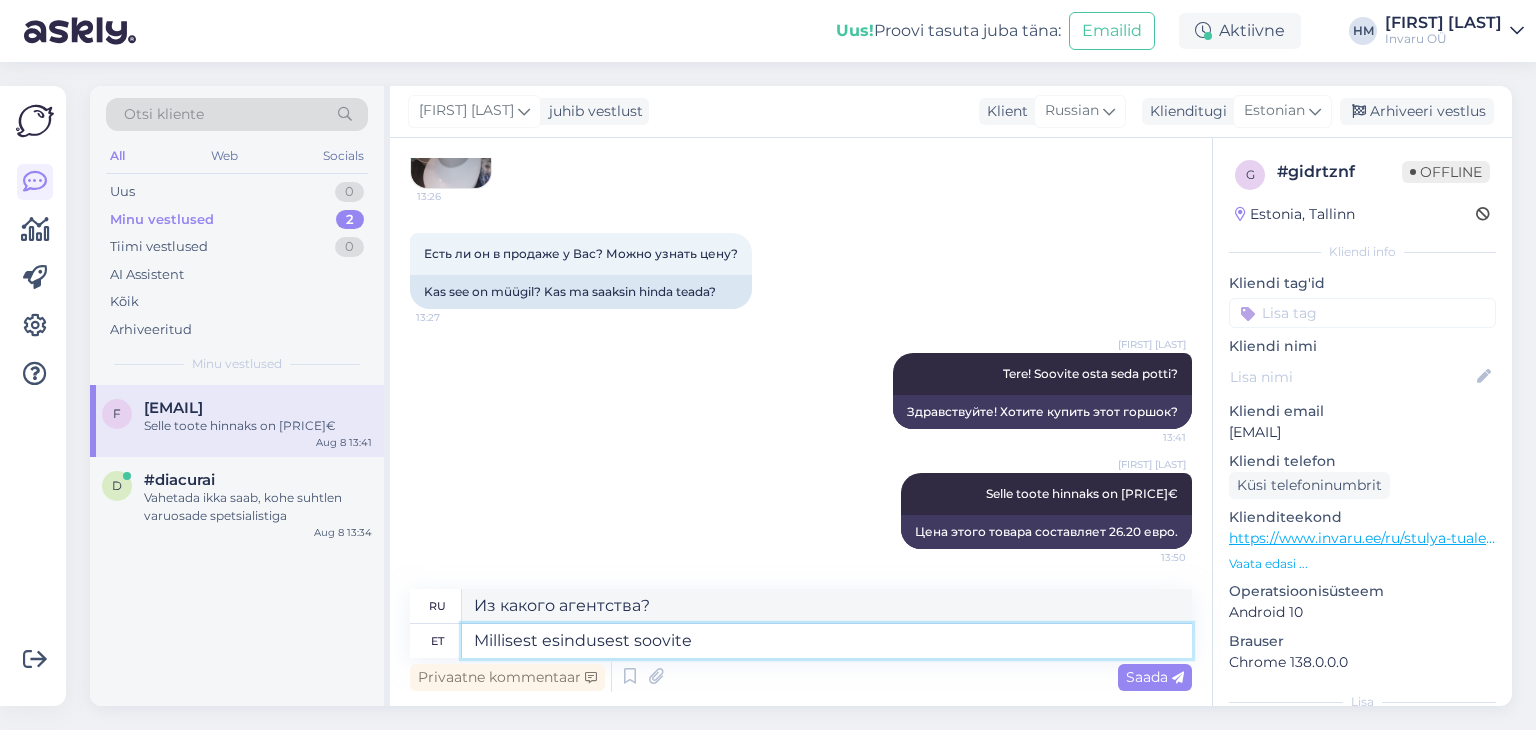 type on "Millisest esindusest soovite" 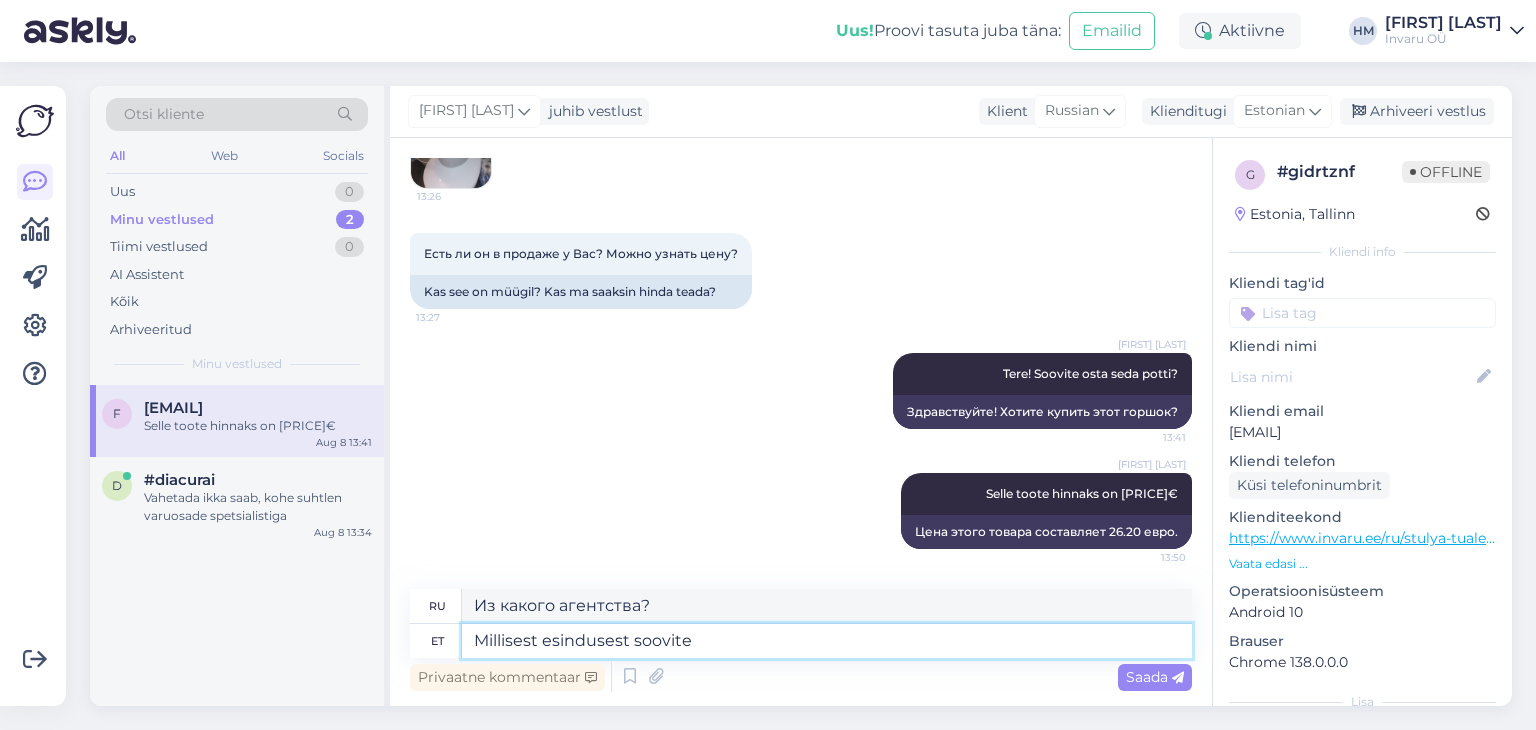 type on "Какой автосалон вам нужен?" 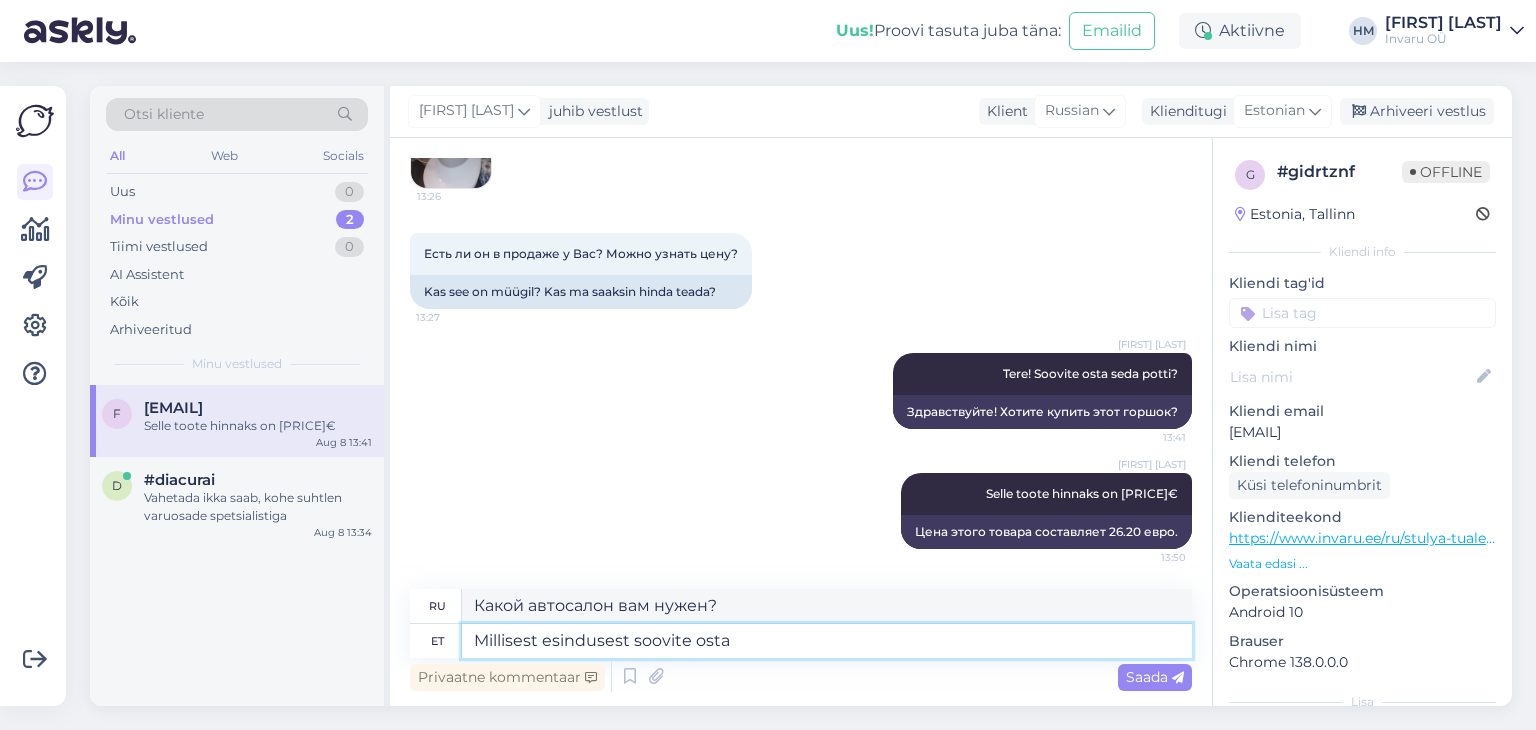 type on "Millisest esindusest soovite osta?" 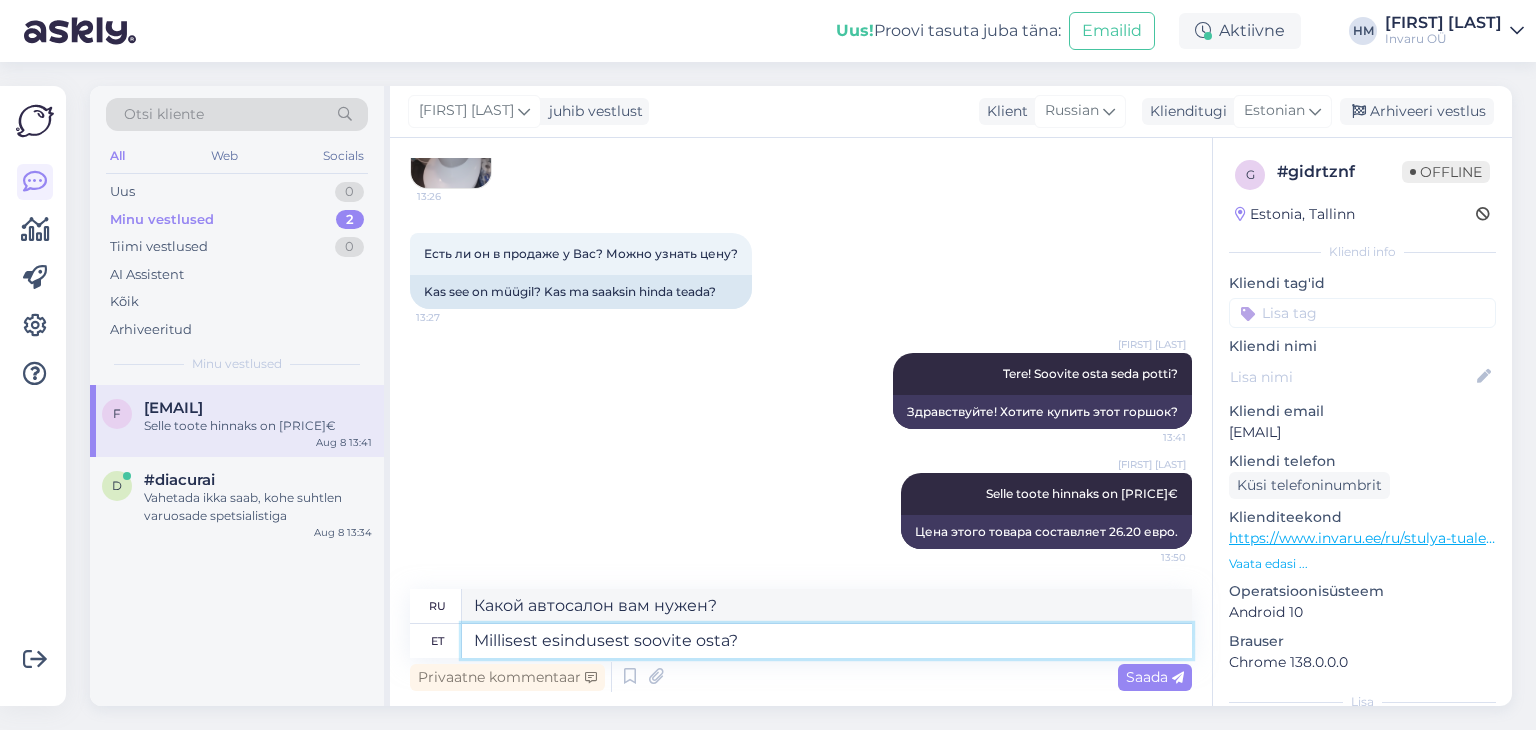 type on "У какого дилера вы хотите совершить покупку?" 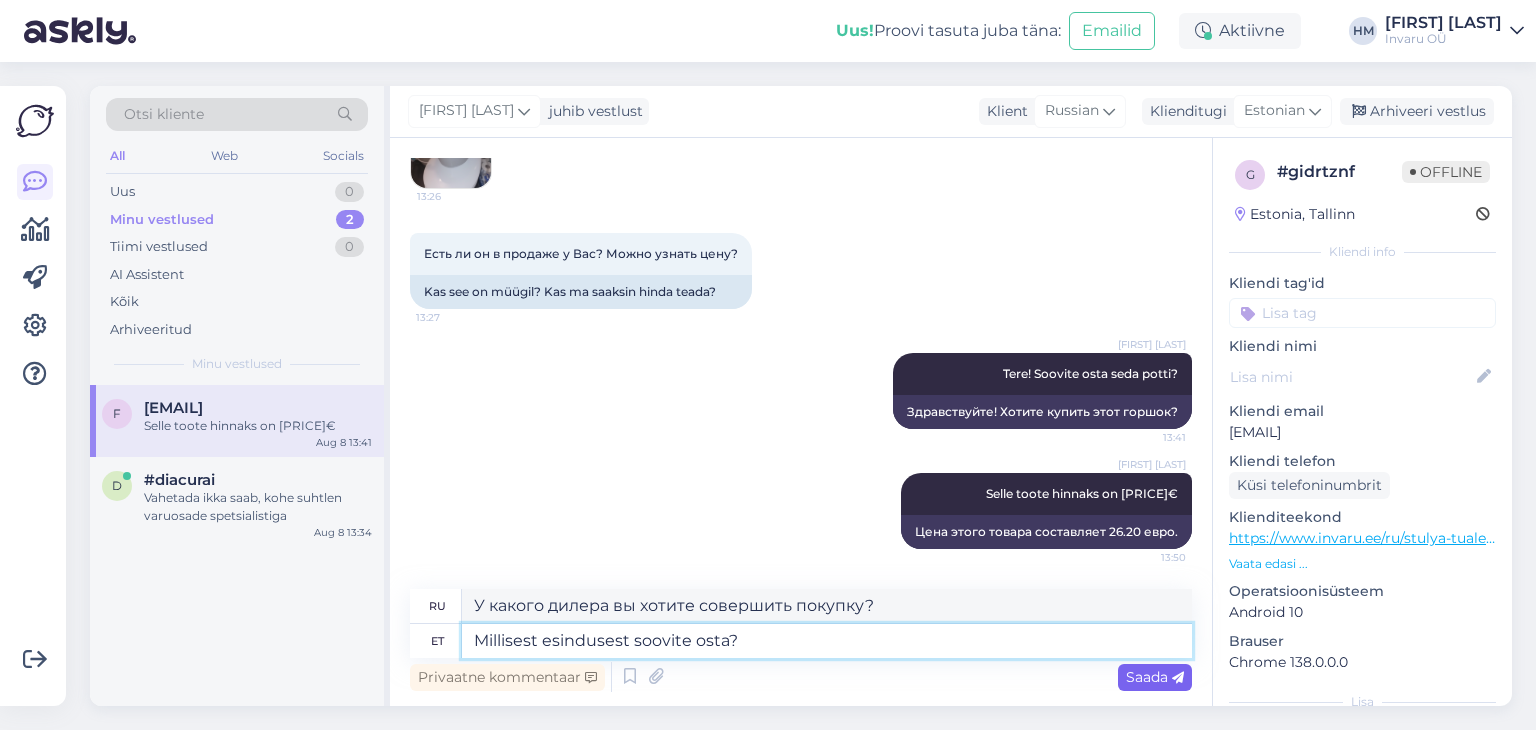 type on "Millisest esindusest soovite osta?" 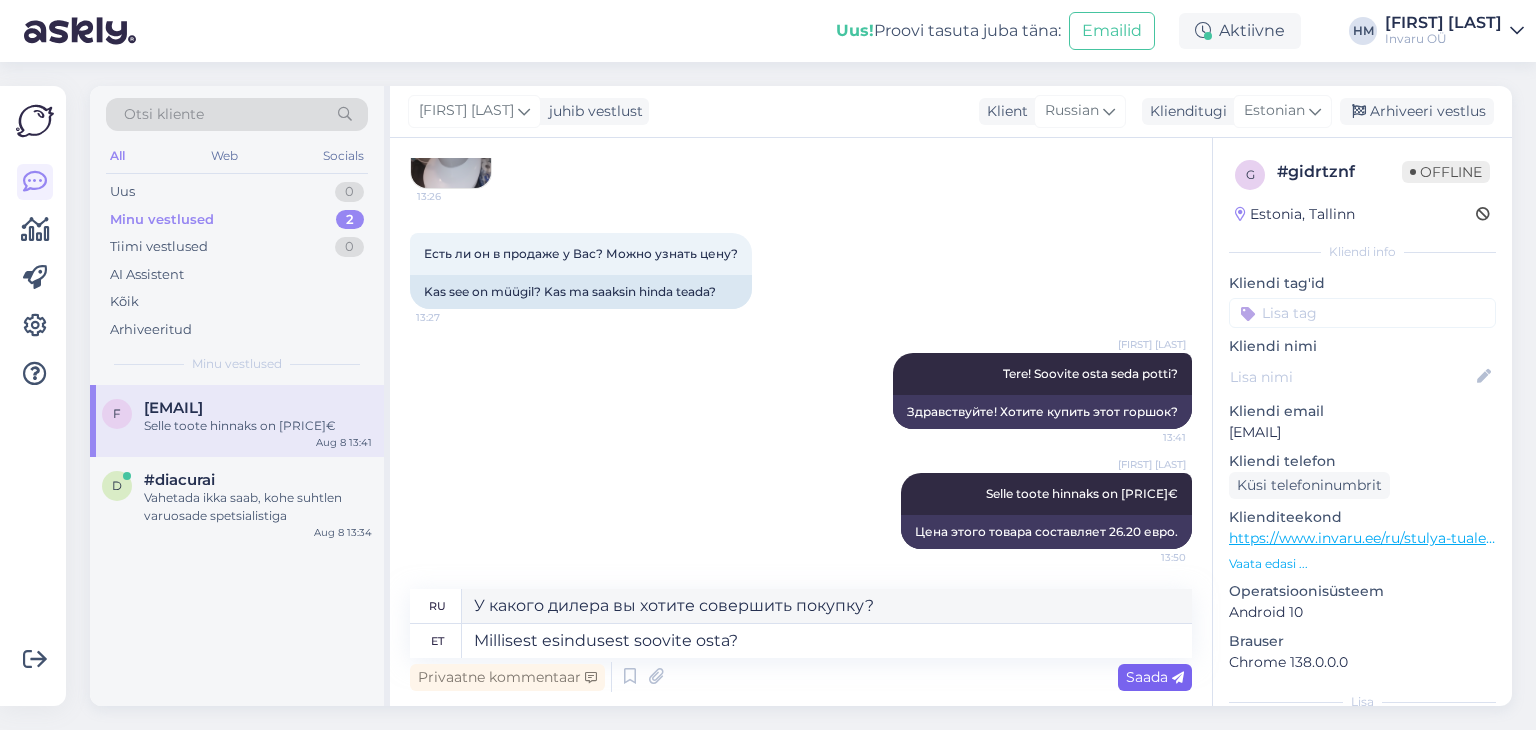 drag, startPoint x: 1135, startPoint y: 678, endPoint x: 1226, endPoint y: 678, distance: 91 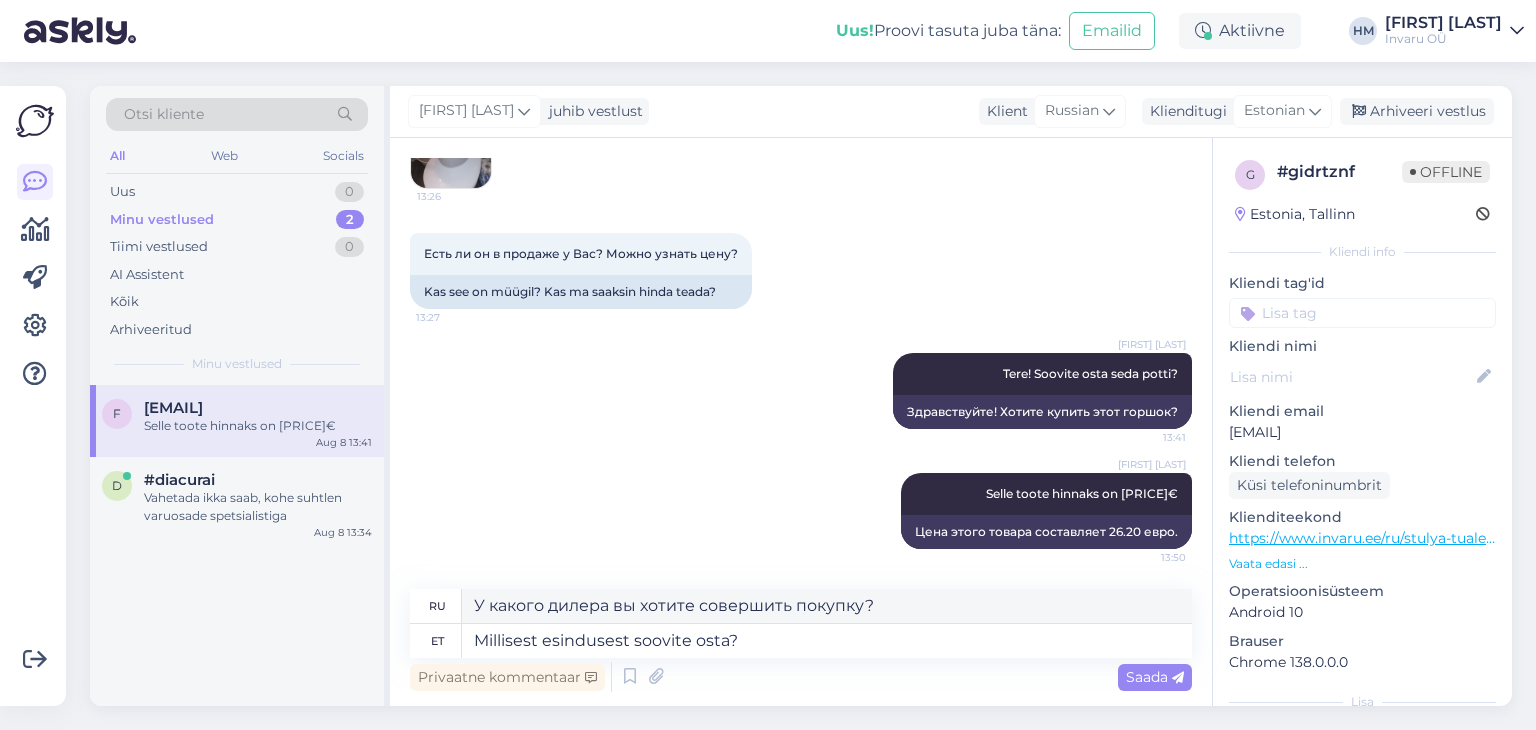 type 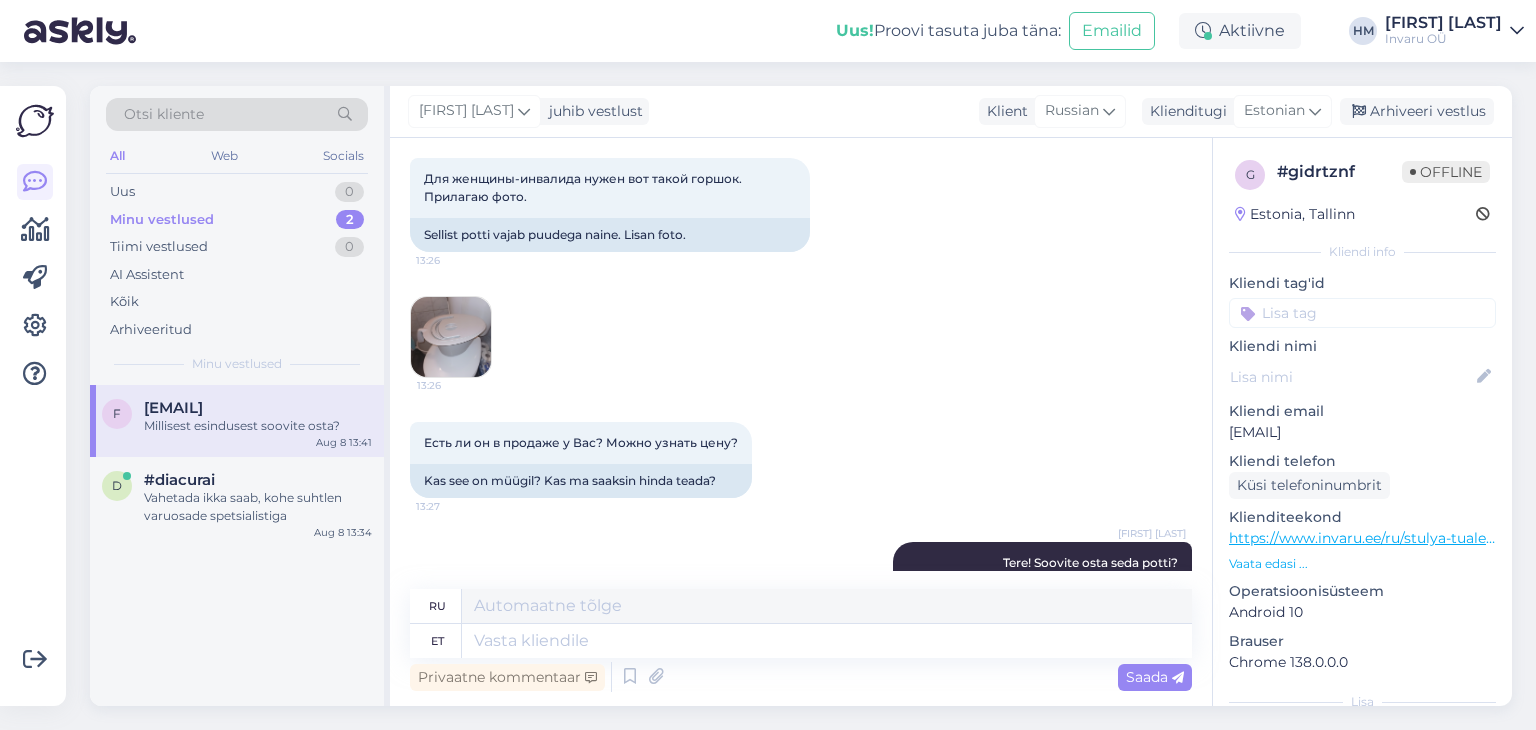 scroll, scrollTop: 534, scrollLeft: 0, axis: vertical 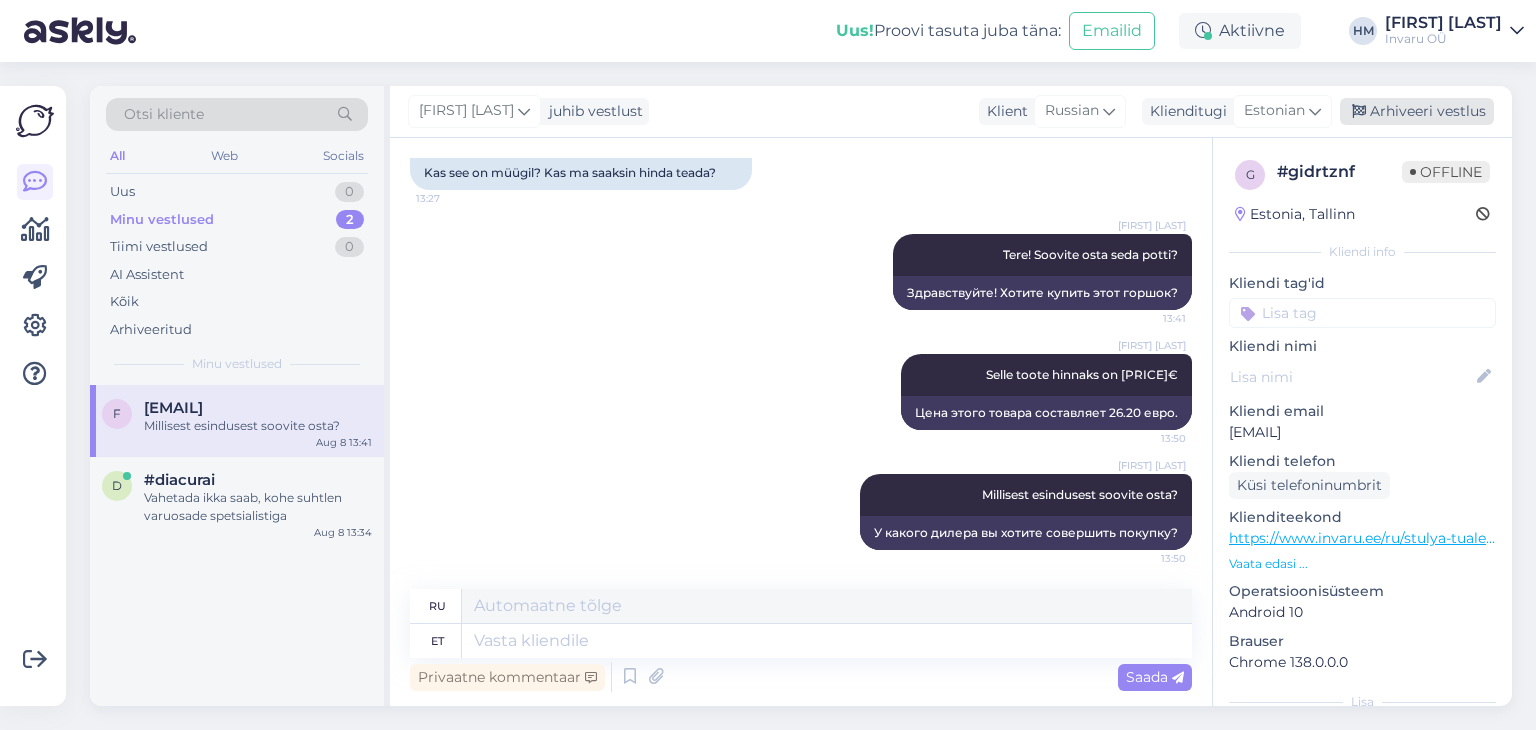 click on "Arhiveeri vestlus" at bounding box center (1417, 111) 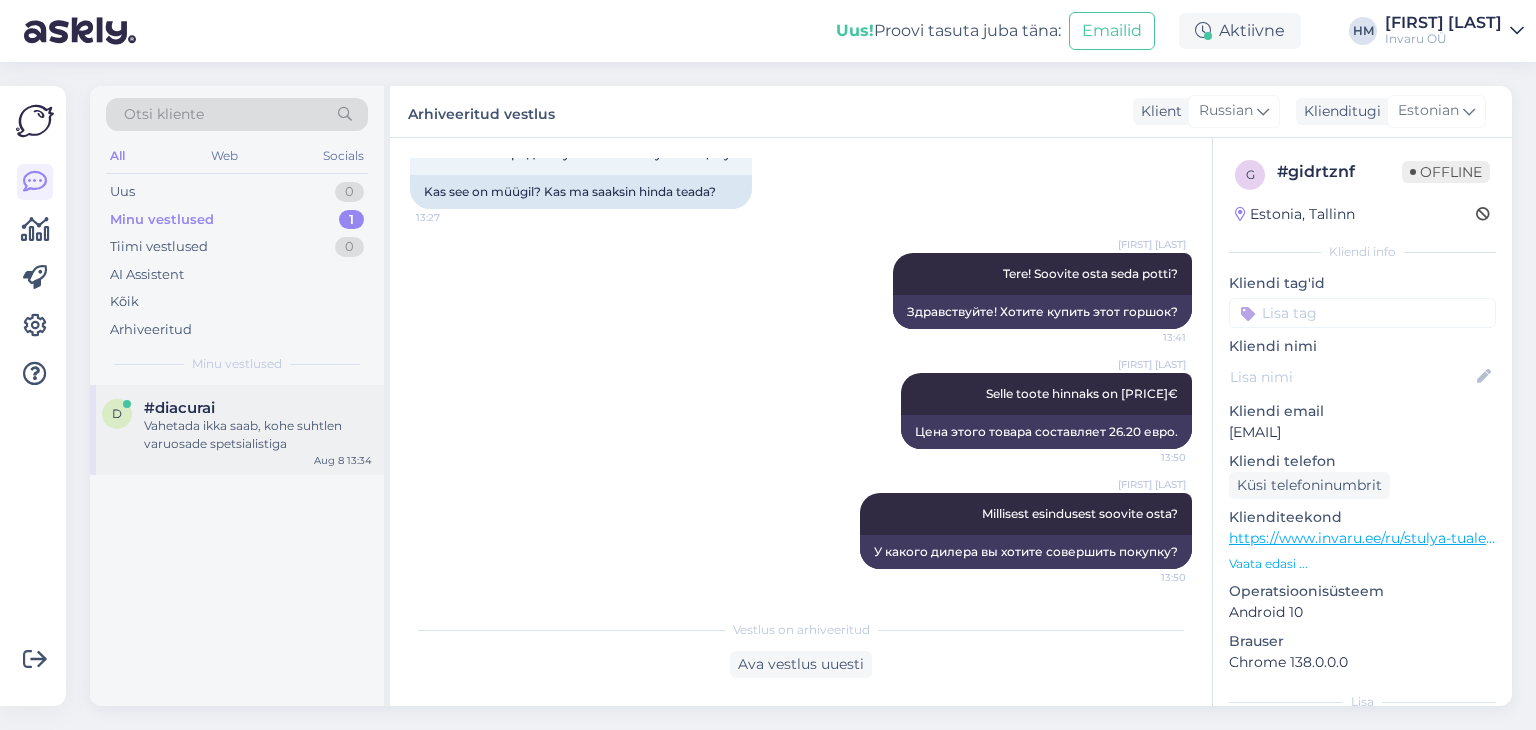 click on "Vahetada ikka saab, kohe suhtlen varuosade spetsialistiga" at bounding box center [258, 435] 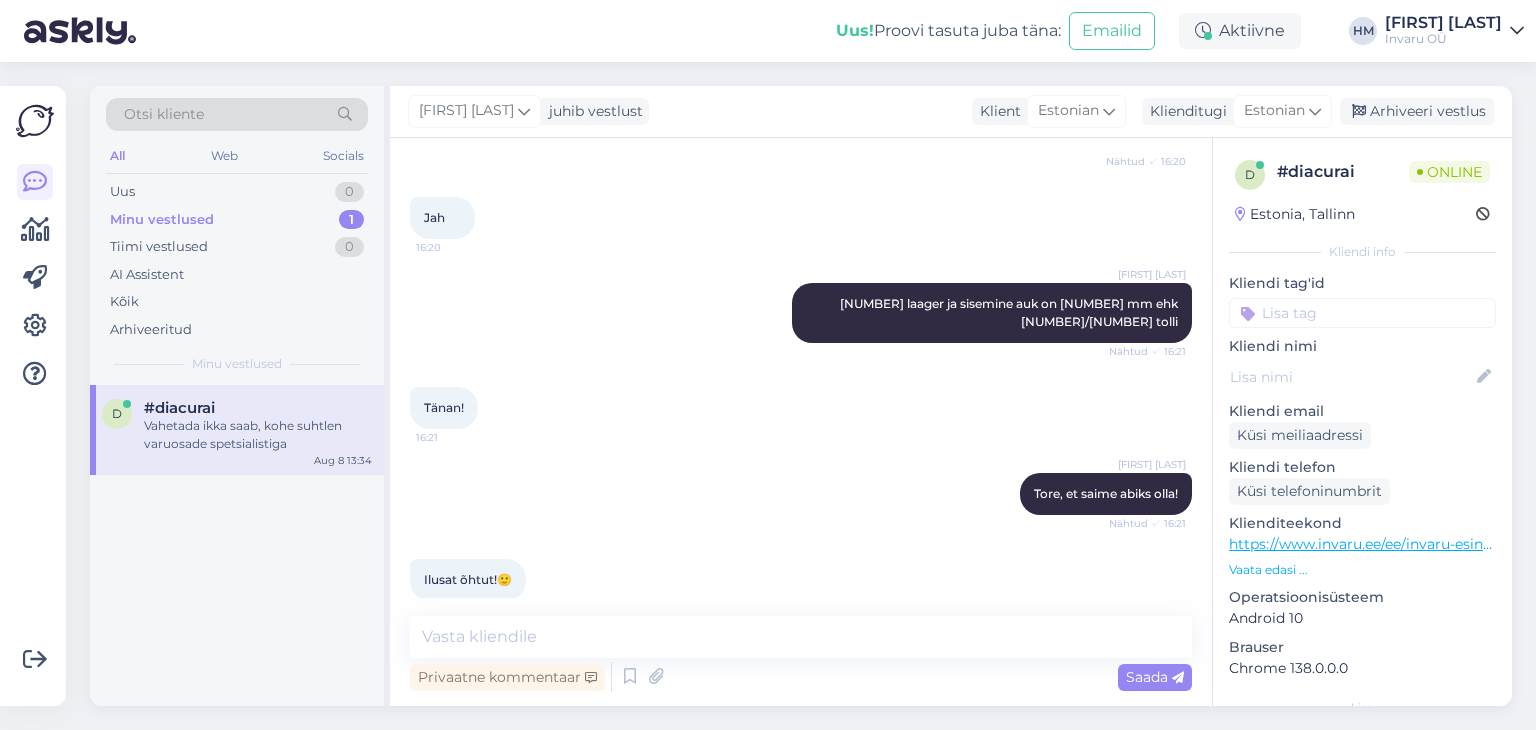 scroll, scrollTop: 2722, scrollLeft: 0, axis: vertical 